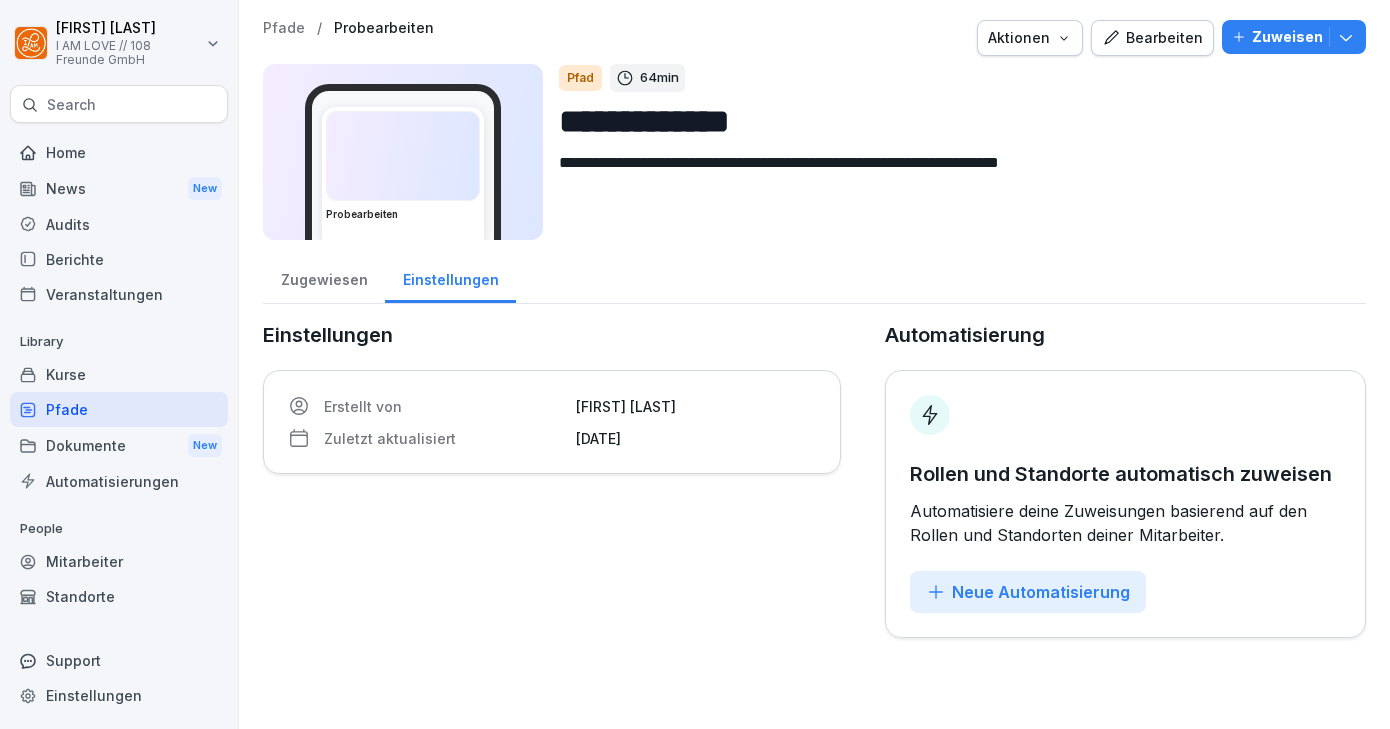 scroll, scrollTop: 0, scrollLeft: 0, axis: both 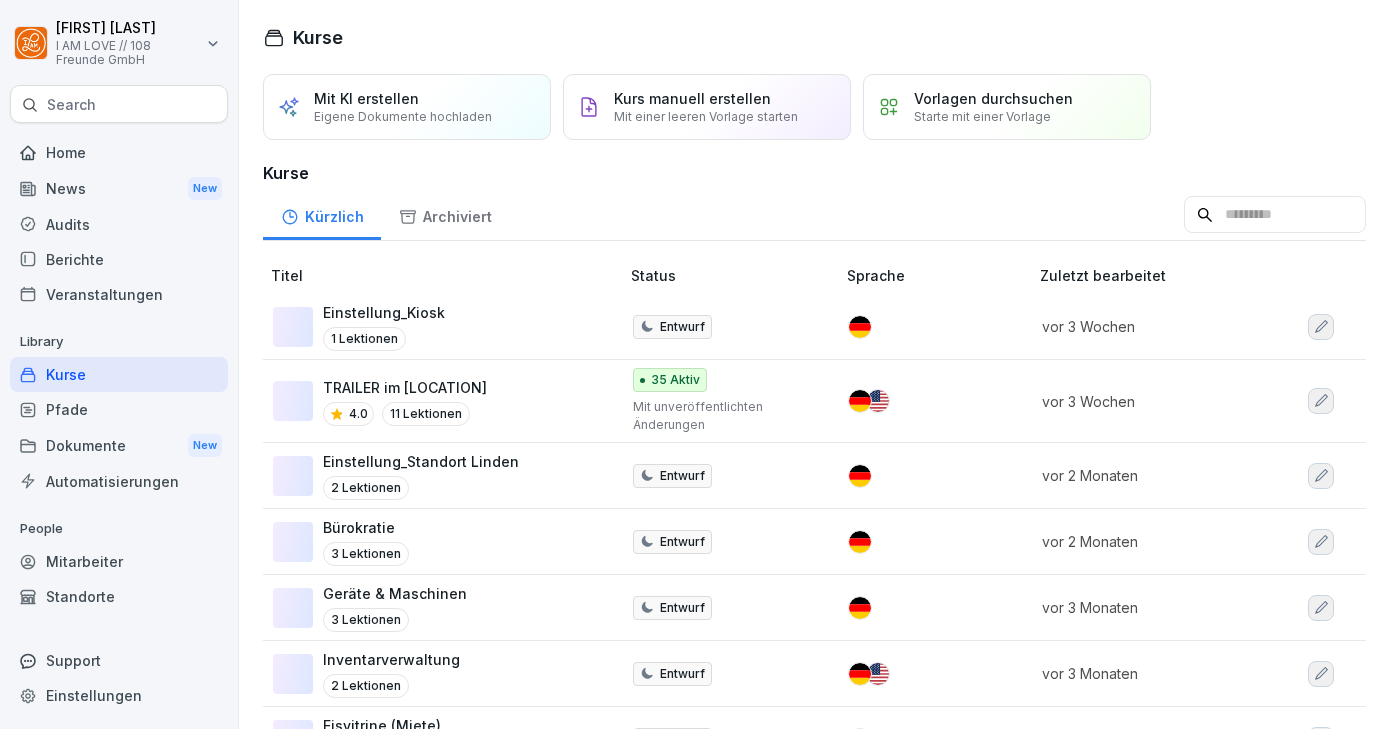 click on "Kurse" at bounding box center (119, 374) 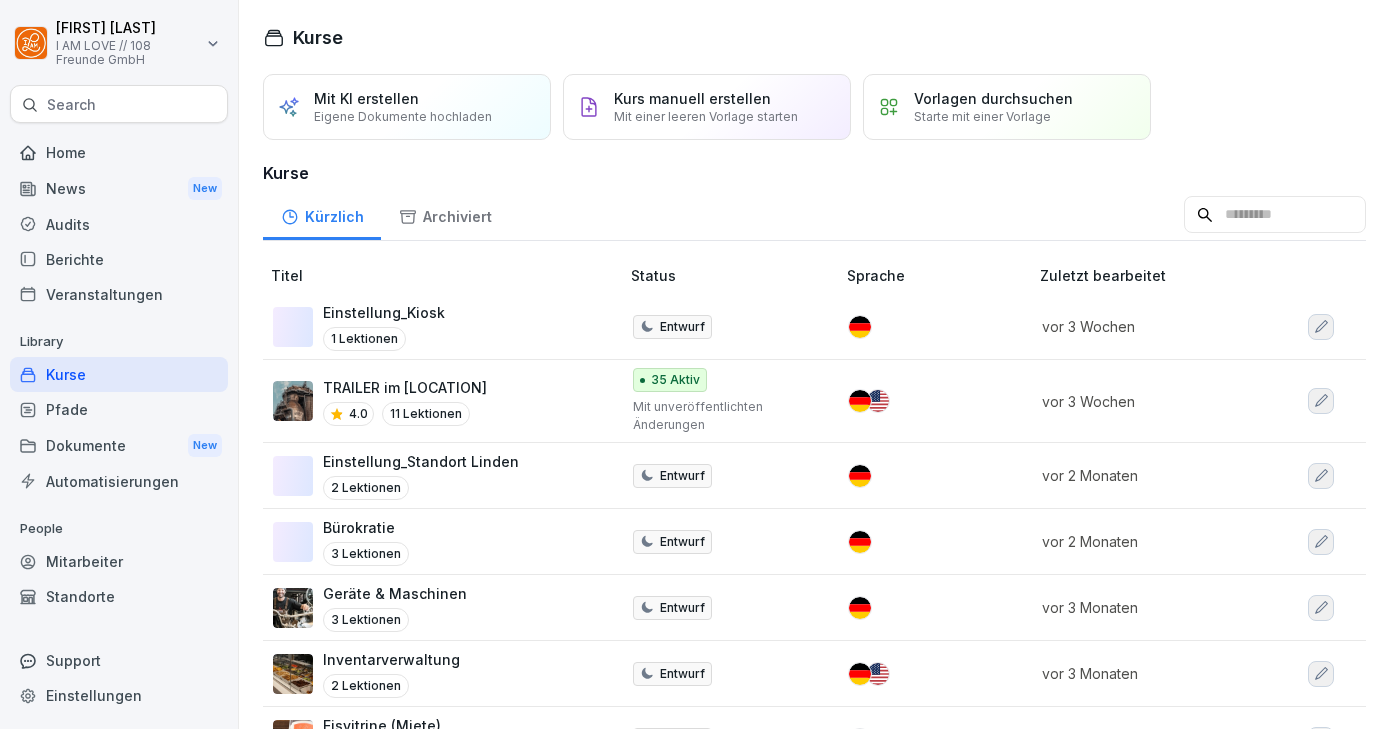 scroll, scrollTop: 87, scrollLeft: 0, axis: vertical 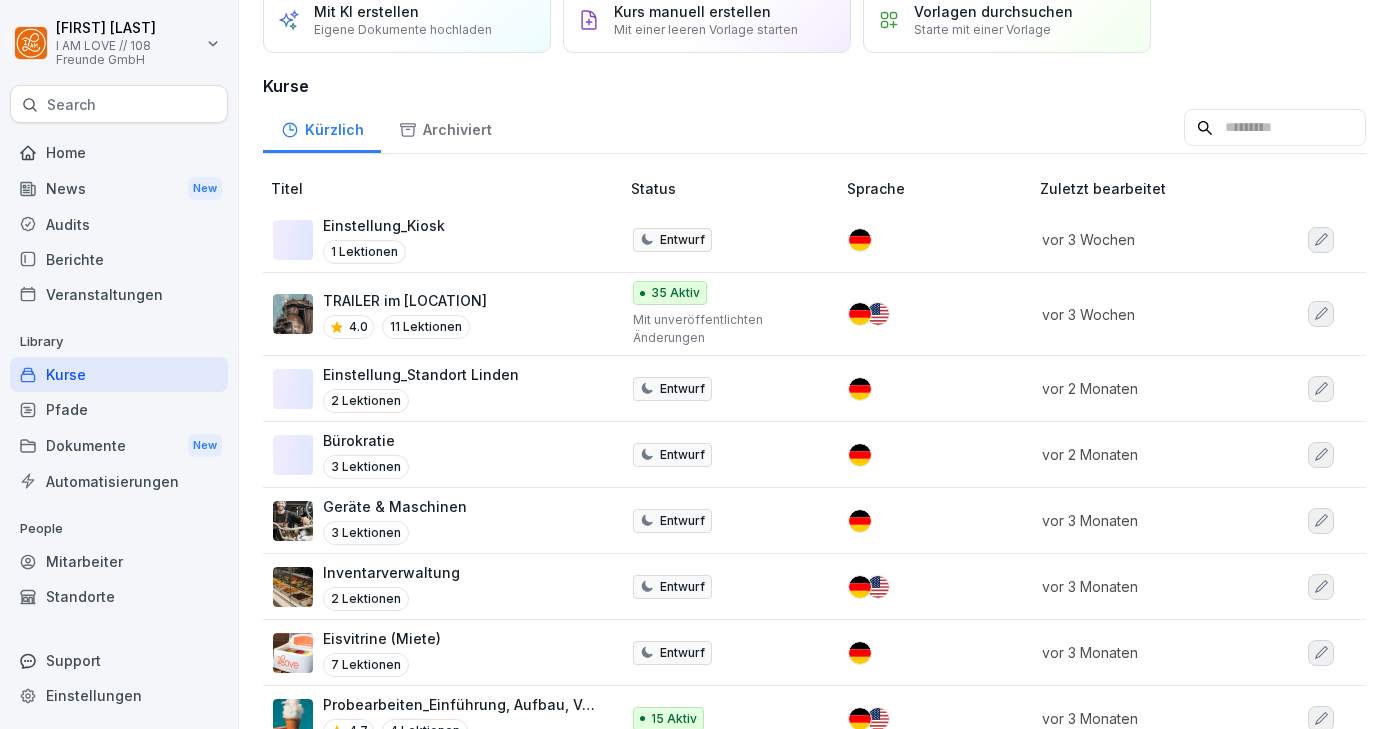 click on "Bürokratie 3 Lektionen" at bounding box center [436, 454] 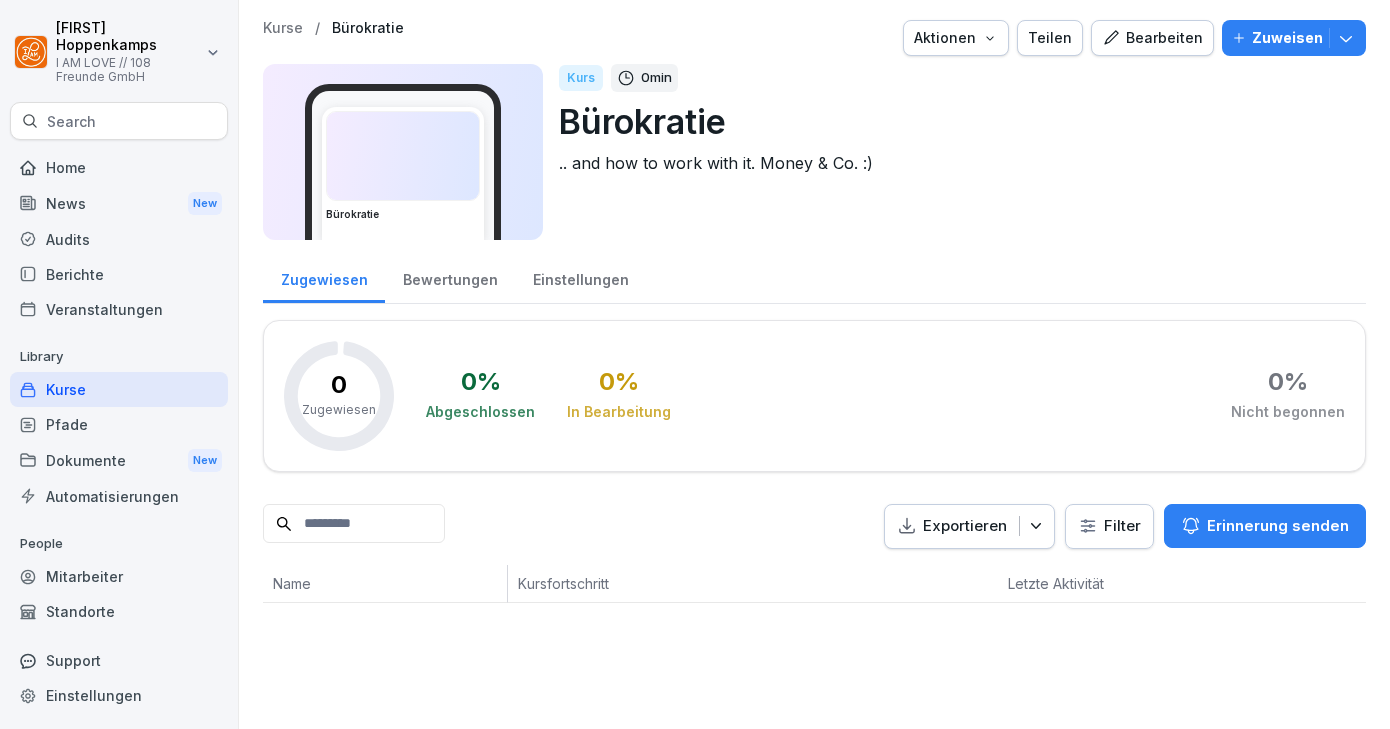 scroll, scrollTop: 0, scrollLeft: 0, axis: both 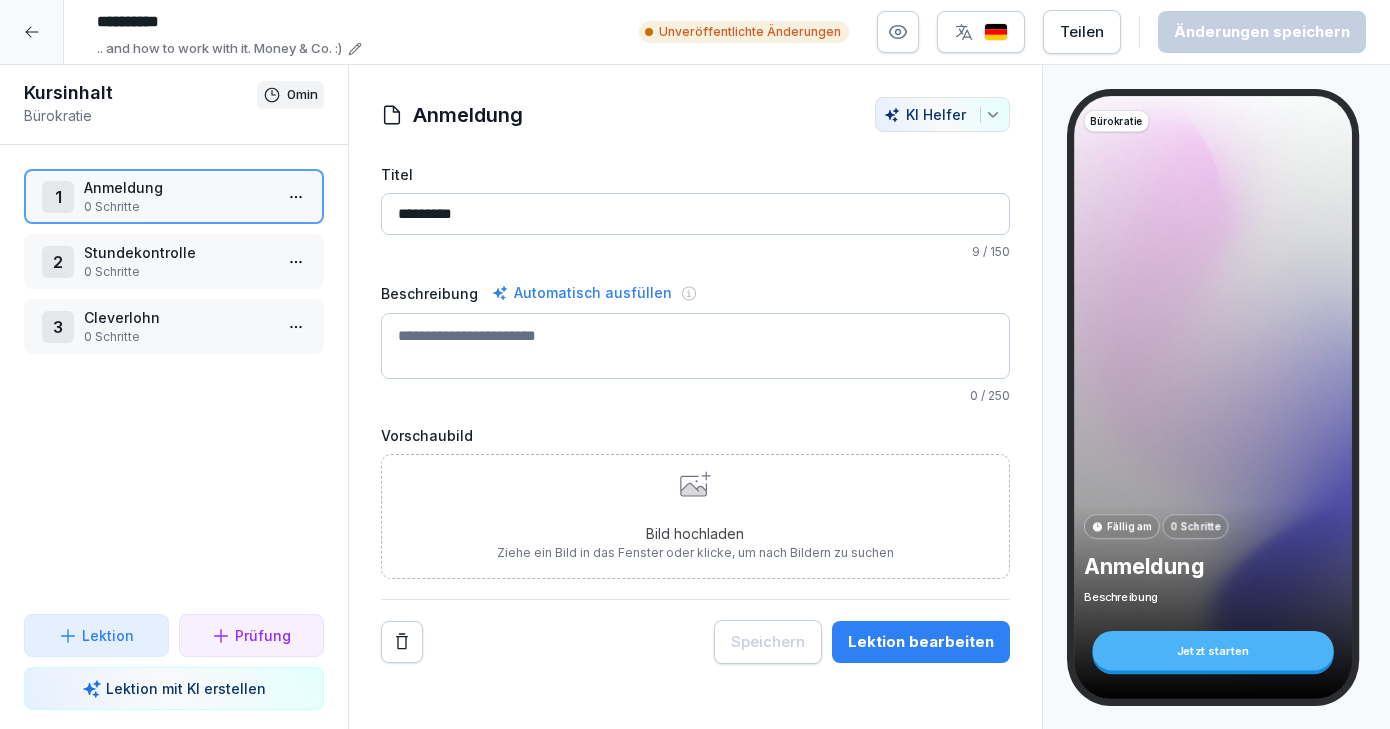 click on "Unveröffentlichte Änderungen Teilen Änderungen speichern" at bounding box center [1002, 32] 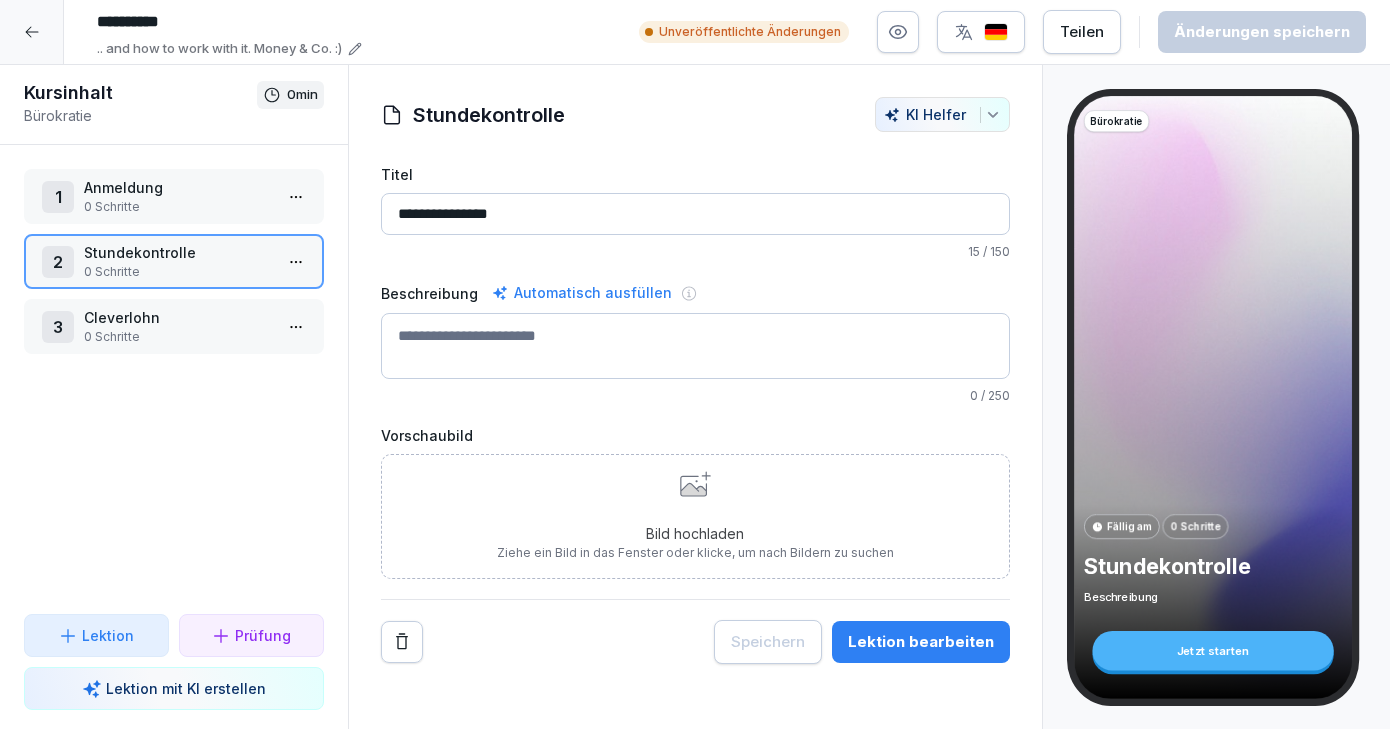 click at bounding box center [32, 32] 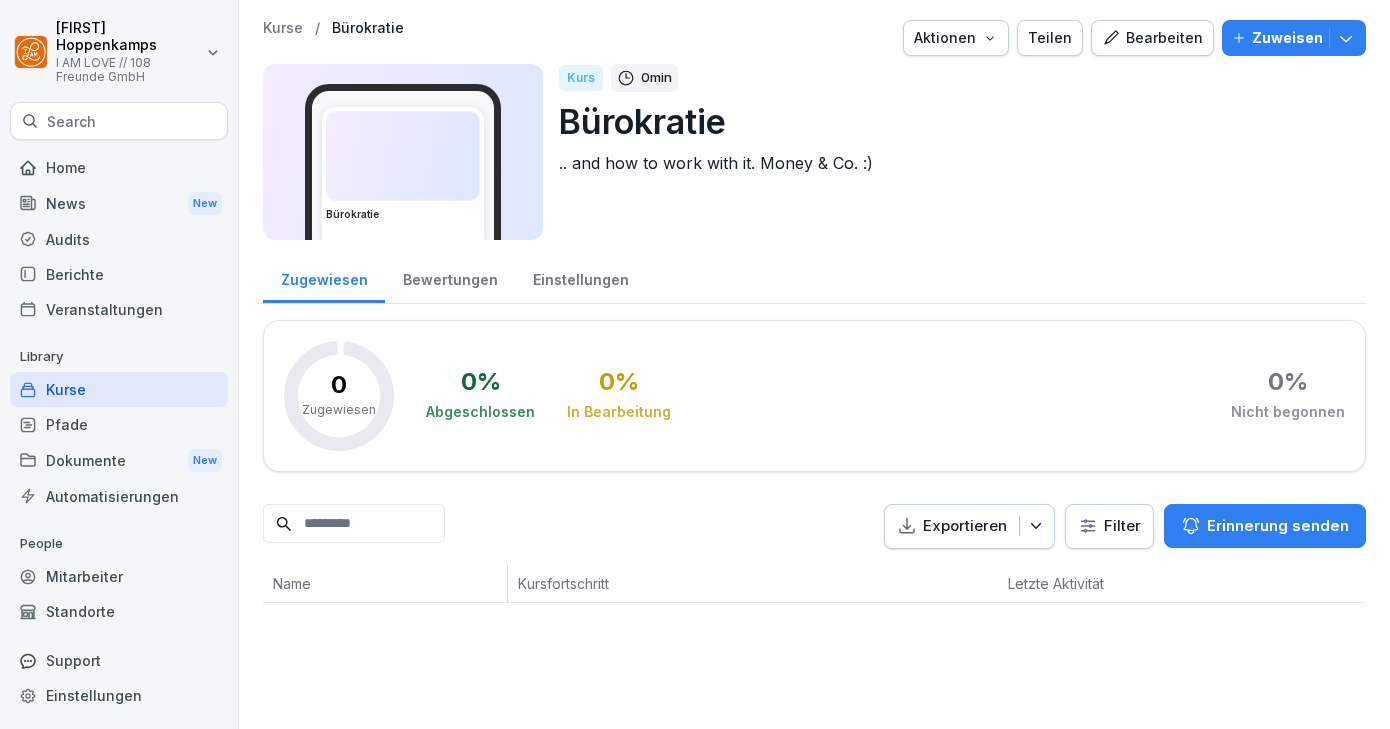 click on "Kurse" at bounding box center [119, 389] 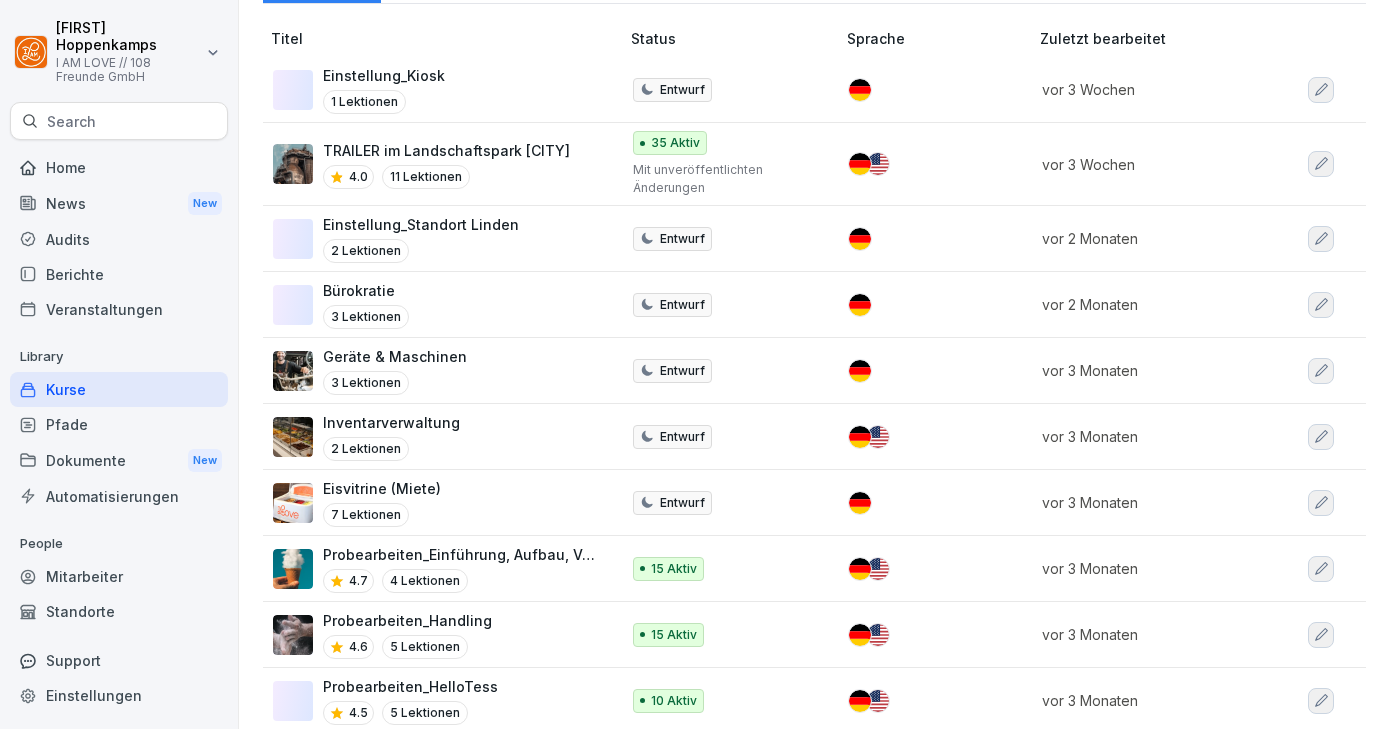 scroll, scrollTop: 239, scrollLeft: 0, axis: vertical 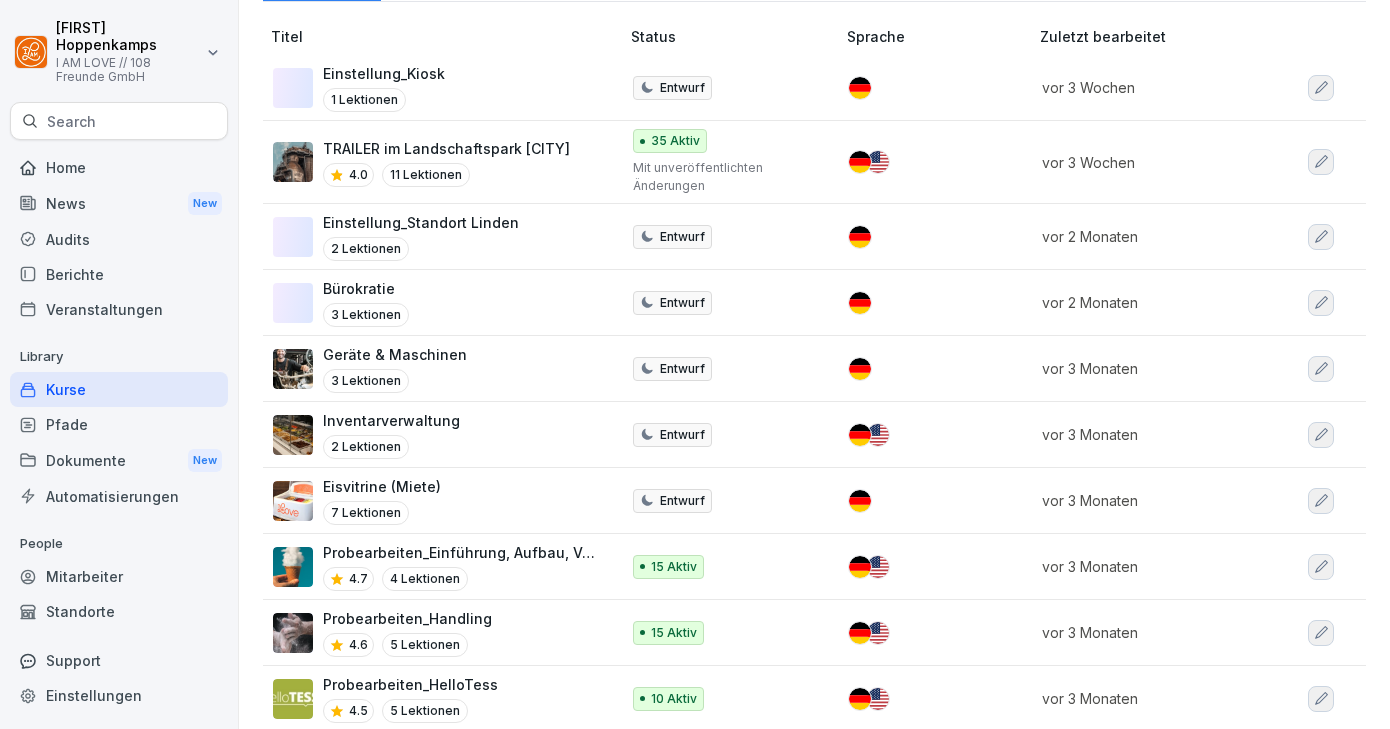 click on "4.0 11 Lektionen" at bounding box center (446, 175) 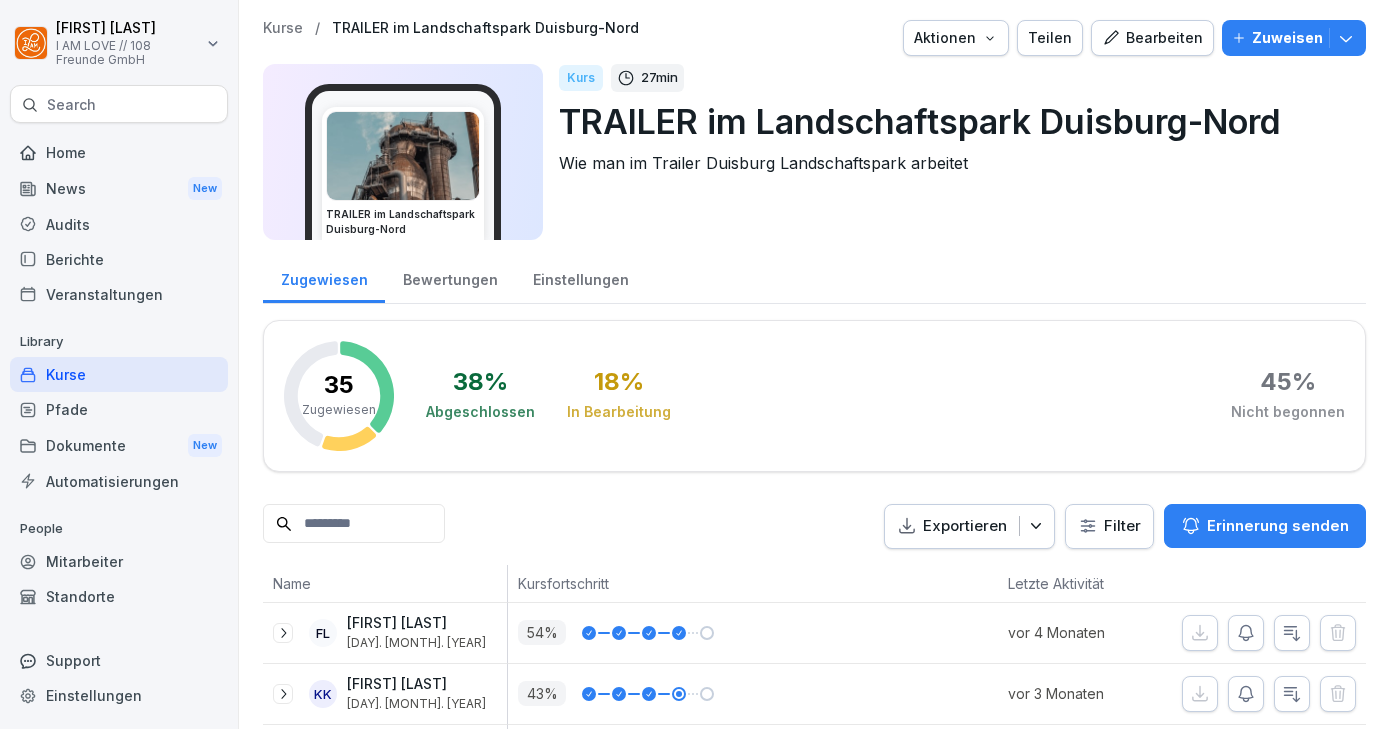 scroll, scrollTop: 0, scrollLeft: 0, axis: both 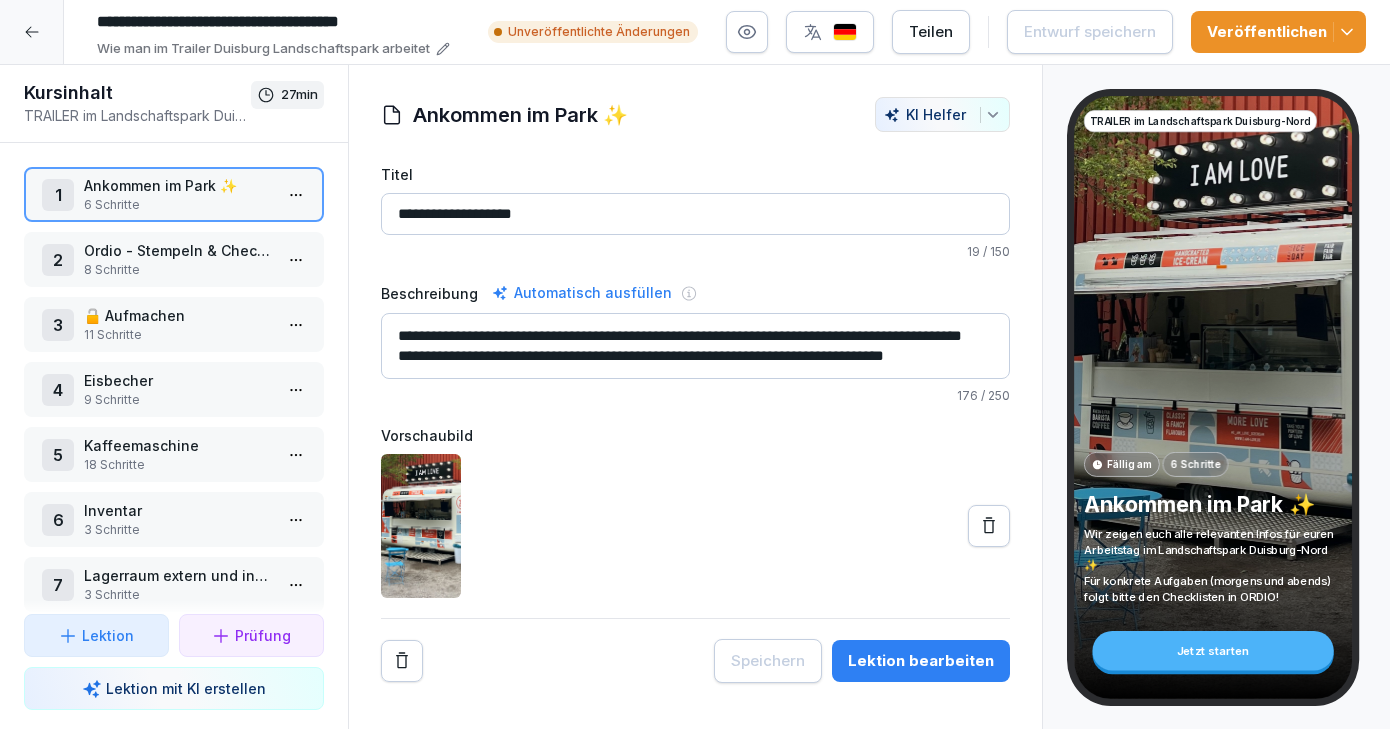 click on "8 Schritte" at bounding box center [178, 270] 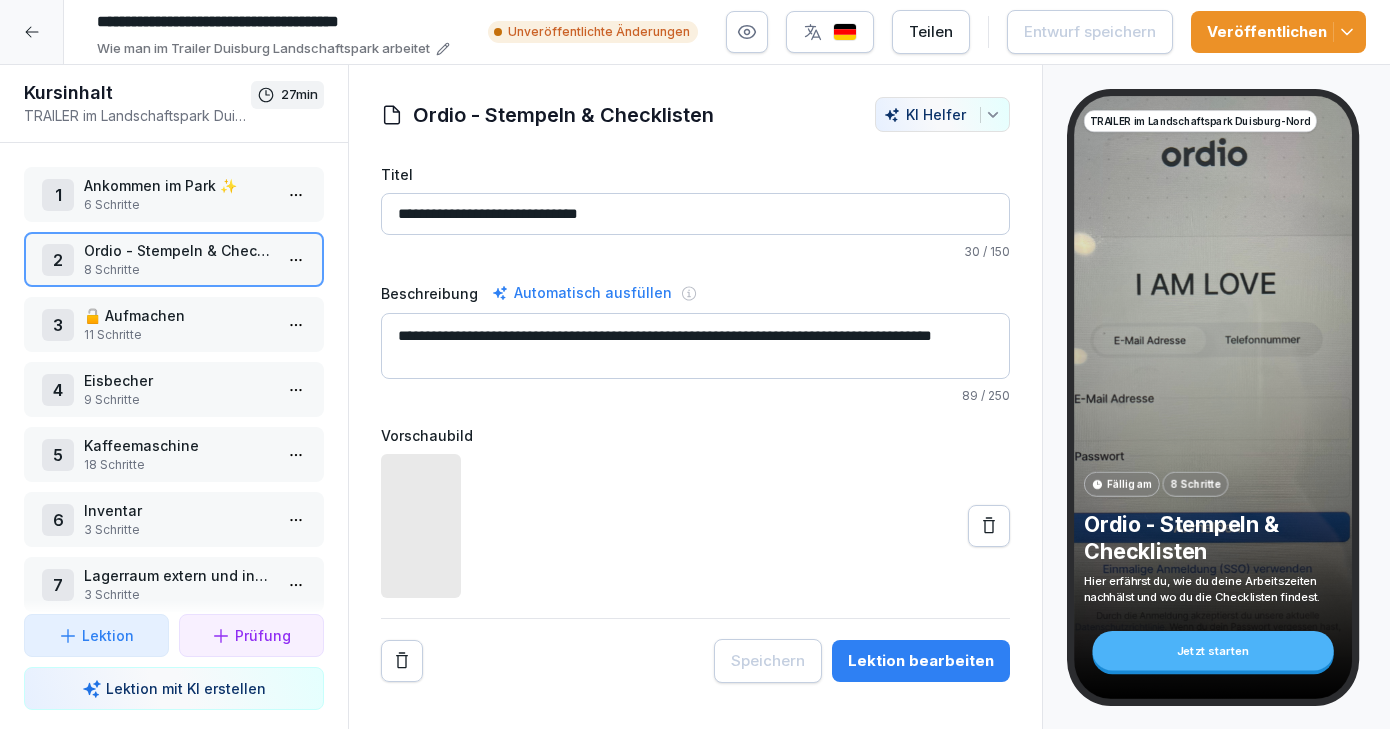 click on "**********" at bounding box center [695, 364] 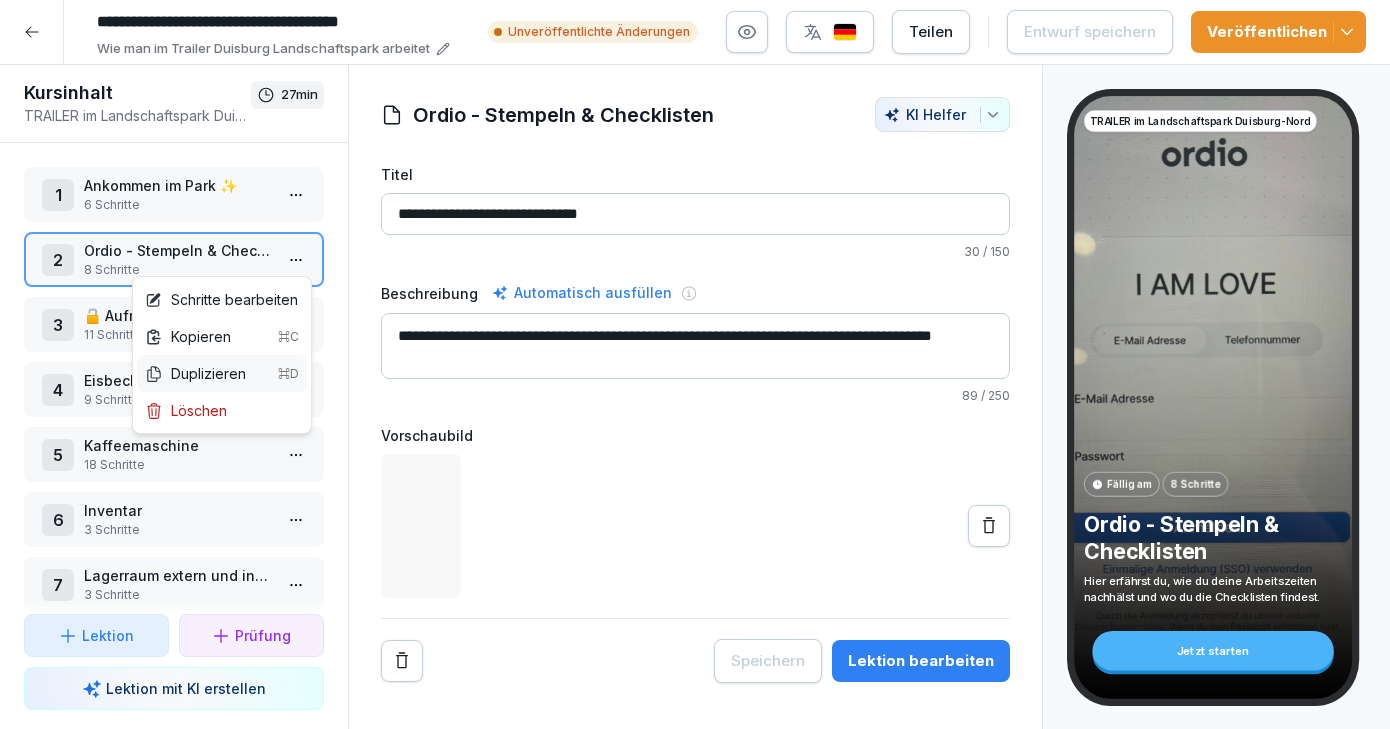 click on "Duplizieren ⌘D" at bounding box center (222, 373) 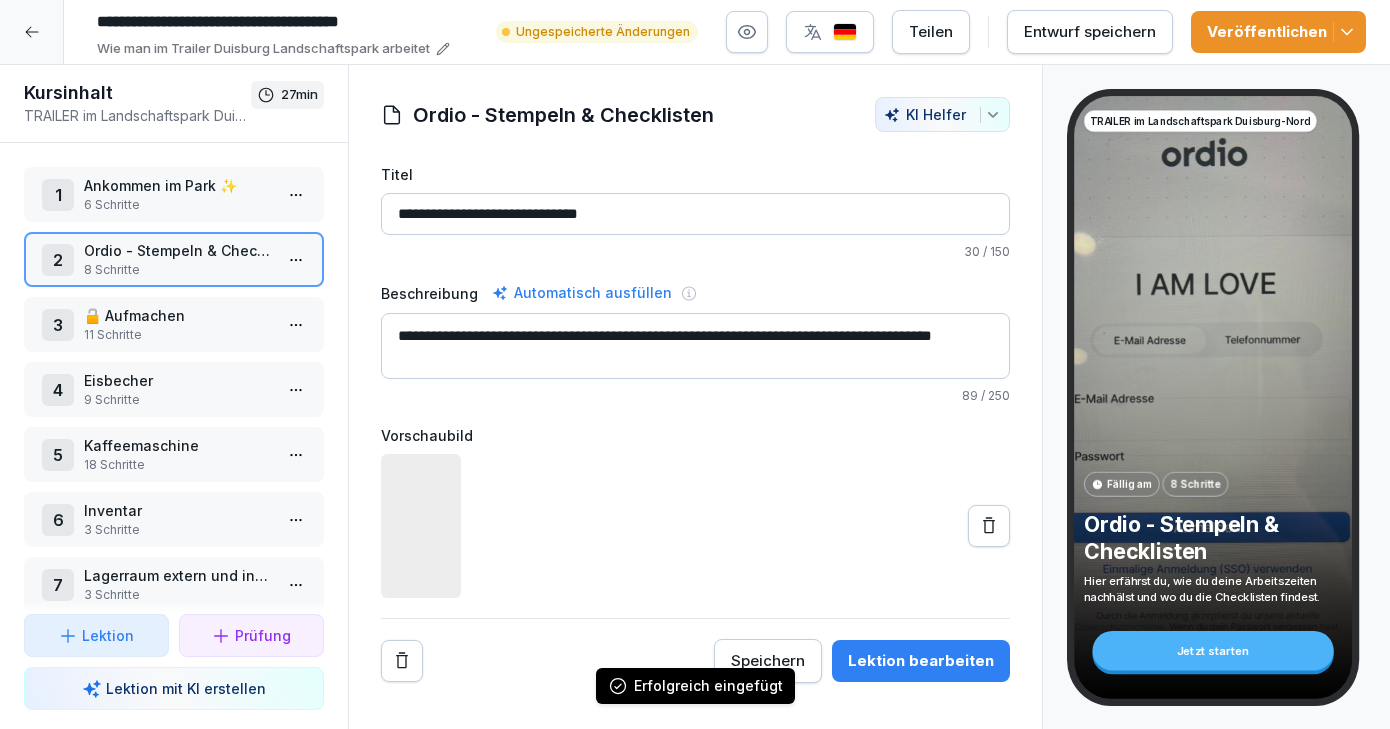 click 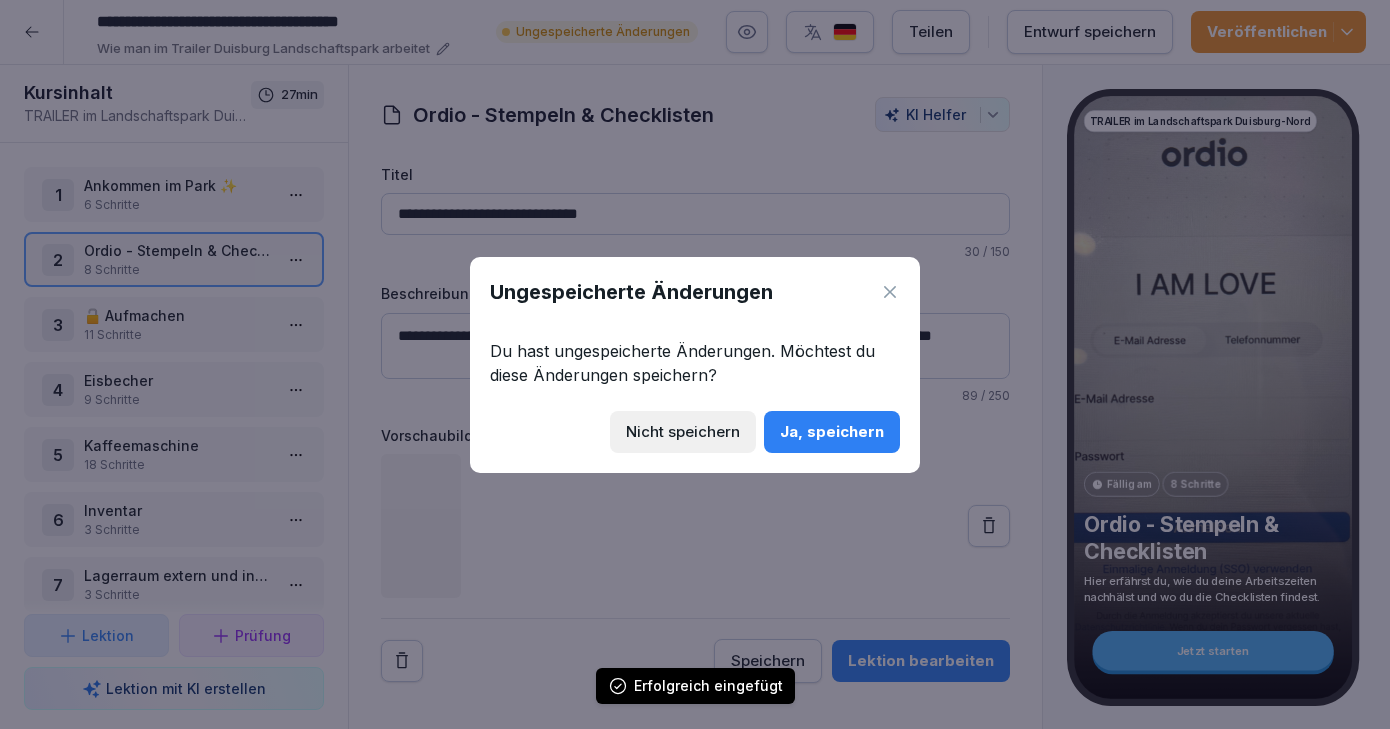 click on "Ja, speichern" at bounding box center (832, 432) 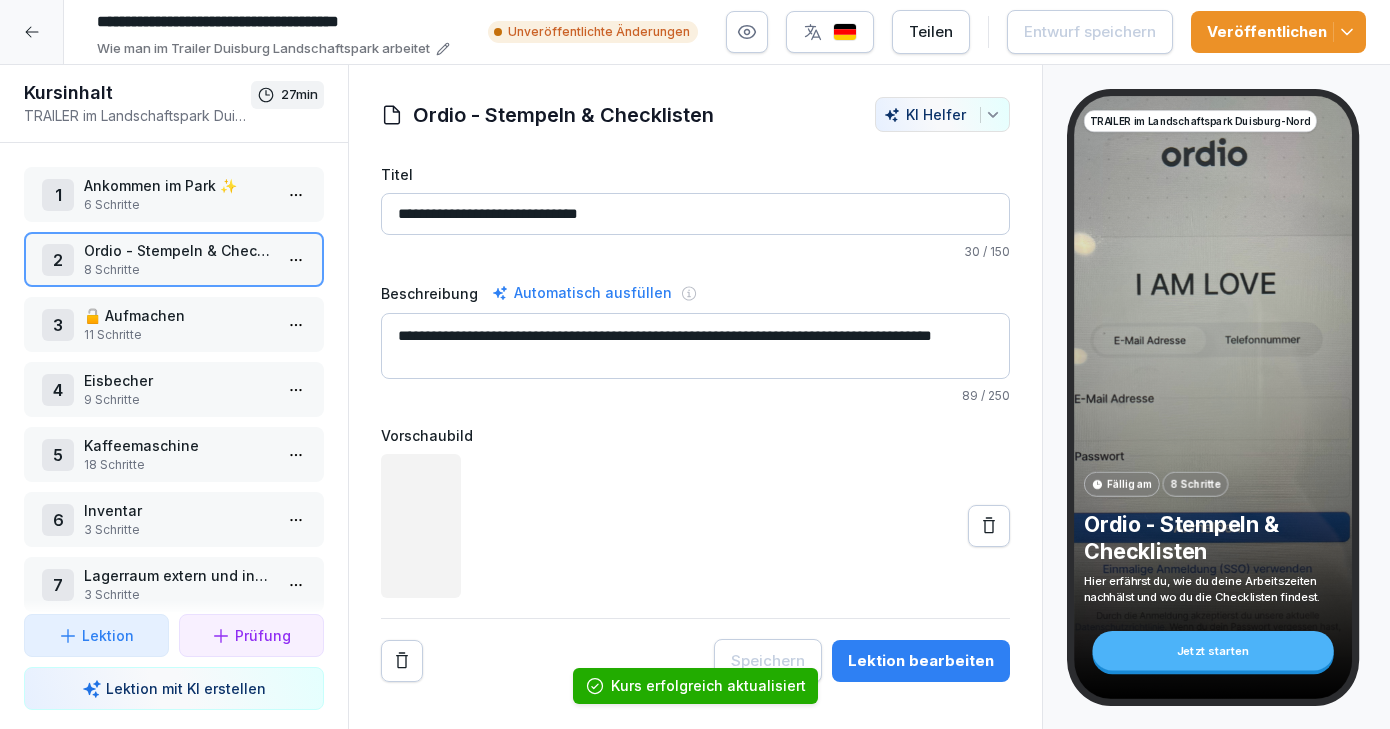 click at bounding box center (32, 32) 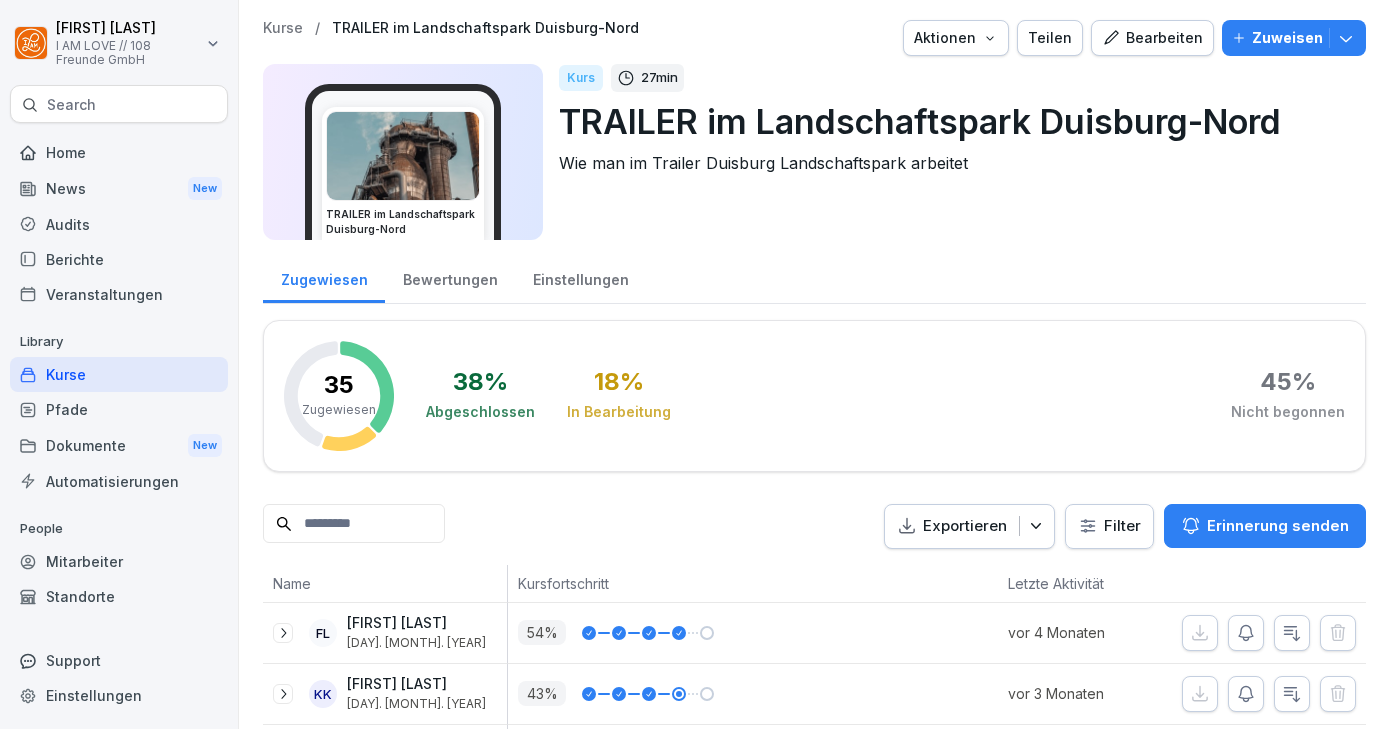 click on "Aktionen" at bounding box center [956, 38] 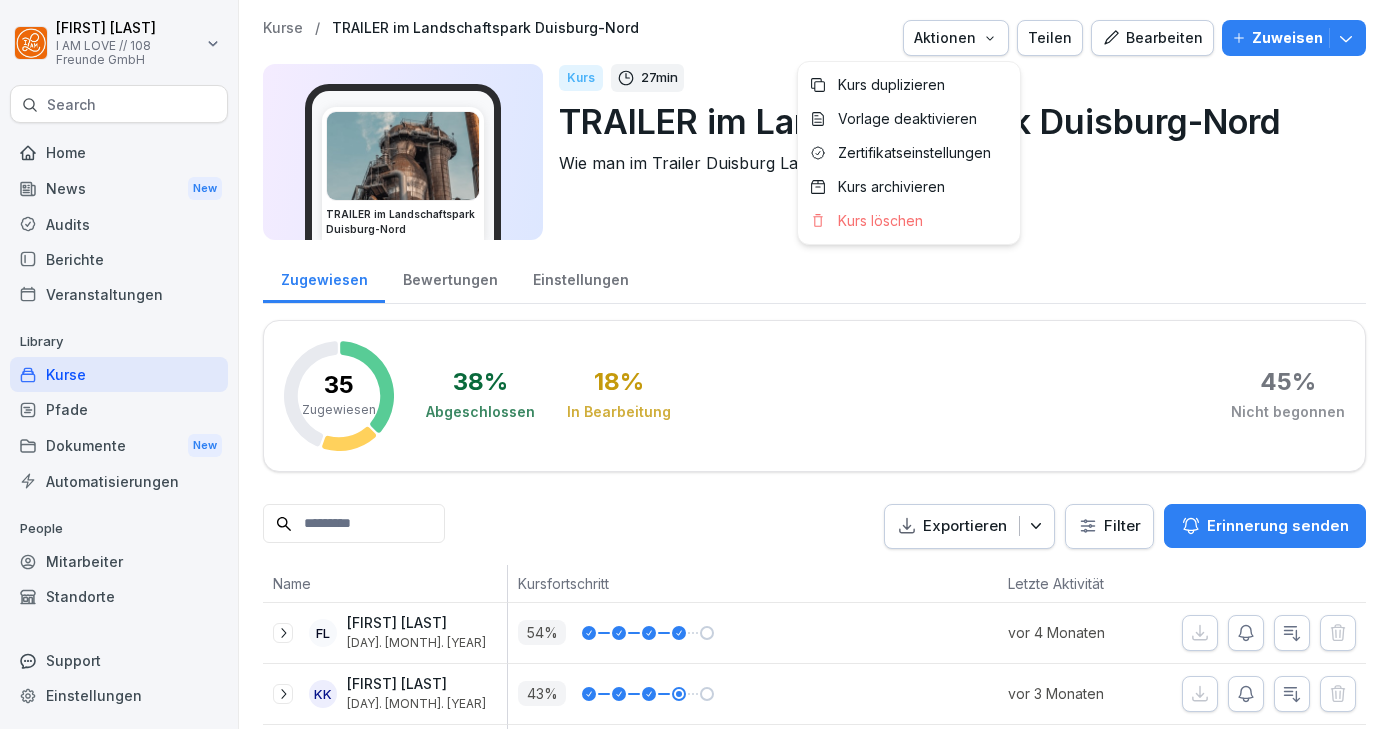click on "[FIRST] [LAST] I AM LOVE // 108 Freunde GmbH Search Home News New Audits Berichte Veranstaltungen Library Kurse Pfade Dokumente New Automatisierungen People Mitarbeiter Standorte Support Einstellungen Kurse / TRAILER im Landschaftspark Duisburg-Nord Aktionen   Teilen Bearbeiten Zuweisen TRAILER im Landschaftspark Duisburg-Nord Kurs 27  min TRAILER im Landschaftspark Duisburg-Nord Wie man im Trailer Duisburg Landschaftspark arbeitet Zugewiesen Bewertungen Einstellungen 35 Zugewiesen 38 % Abgeschlossen 18 % In Bearbeitung 45 % Nicht begonnen Exportieren Filter Erinnerung senden Name Kursfortschritt Letzte Aktivität FL Freija Lachnitt 4. Apr. 2025 54 % vor 4 Monaten KK Kevin Winfried Kuhn 4. Apr. 2025 43 % vor 3 Monaten RH Rebecca  Hoppenkamps 24. Apr. 2024 0 % Überfällig Ausstehend JB John Becker-Horst 25. März 2025 0 % Ausstehend H Helen Stawski  4. Mai 2024 2 % Überfällig vor 2 Jahren I Iman Akdim  4. Apr. 2025 19 % Ausstehend AG Alexandre Laurant Gerritzen 10. Mai 2025 54 % Ausstehend AS 88 % 6" at bounding box center [695, 364] 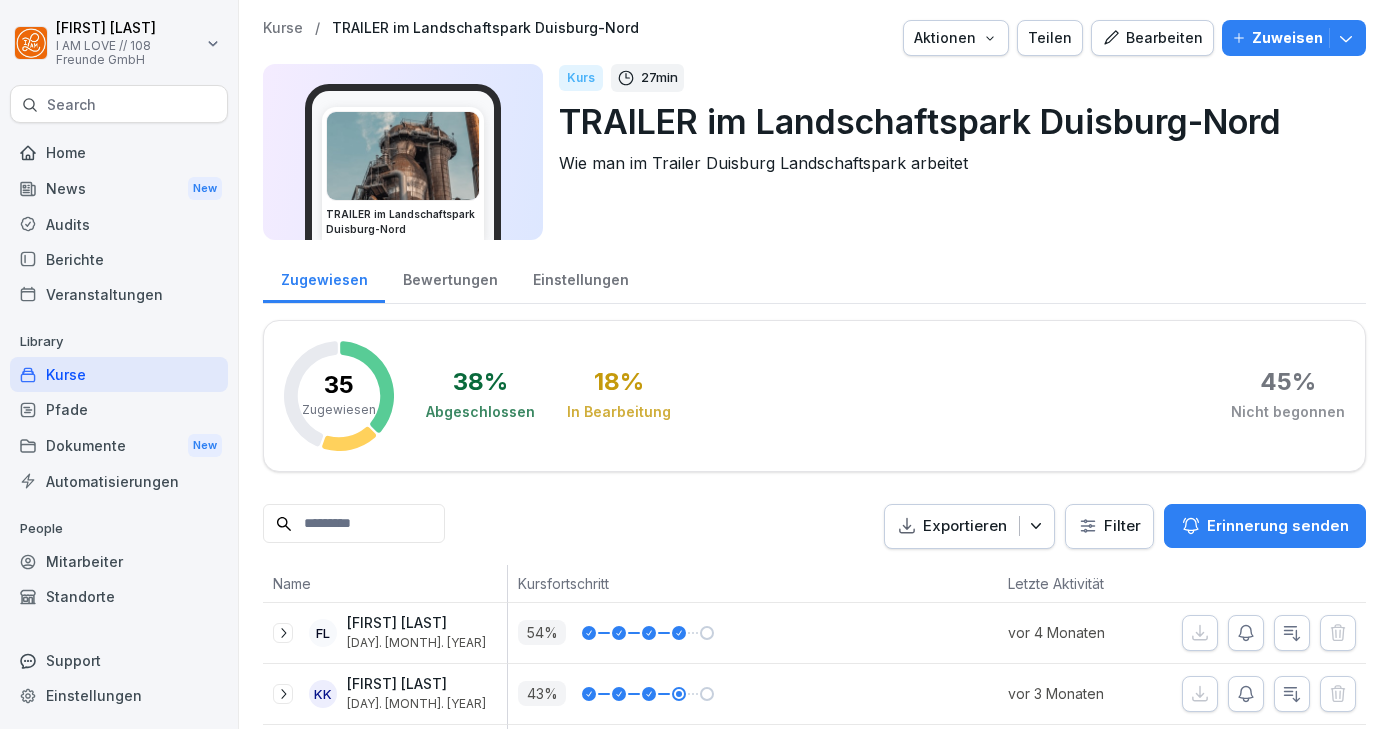 click on "Kurse" at bounding box center (119, 374) 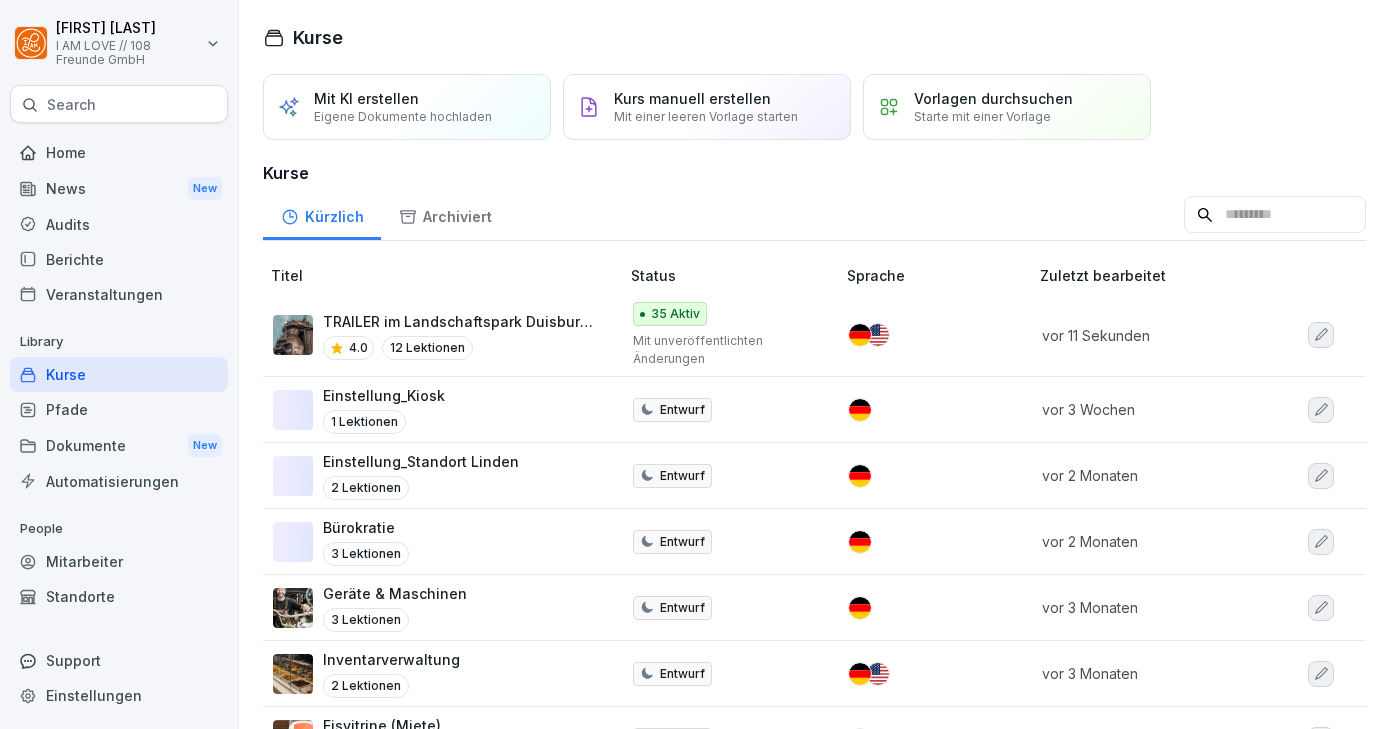 click on "Kurs manuell erstellen Mit einer leeren Vorlage starten" at bounding box center (707, 107) 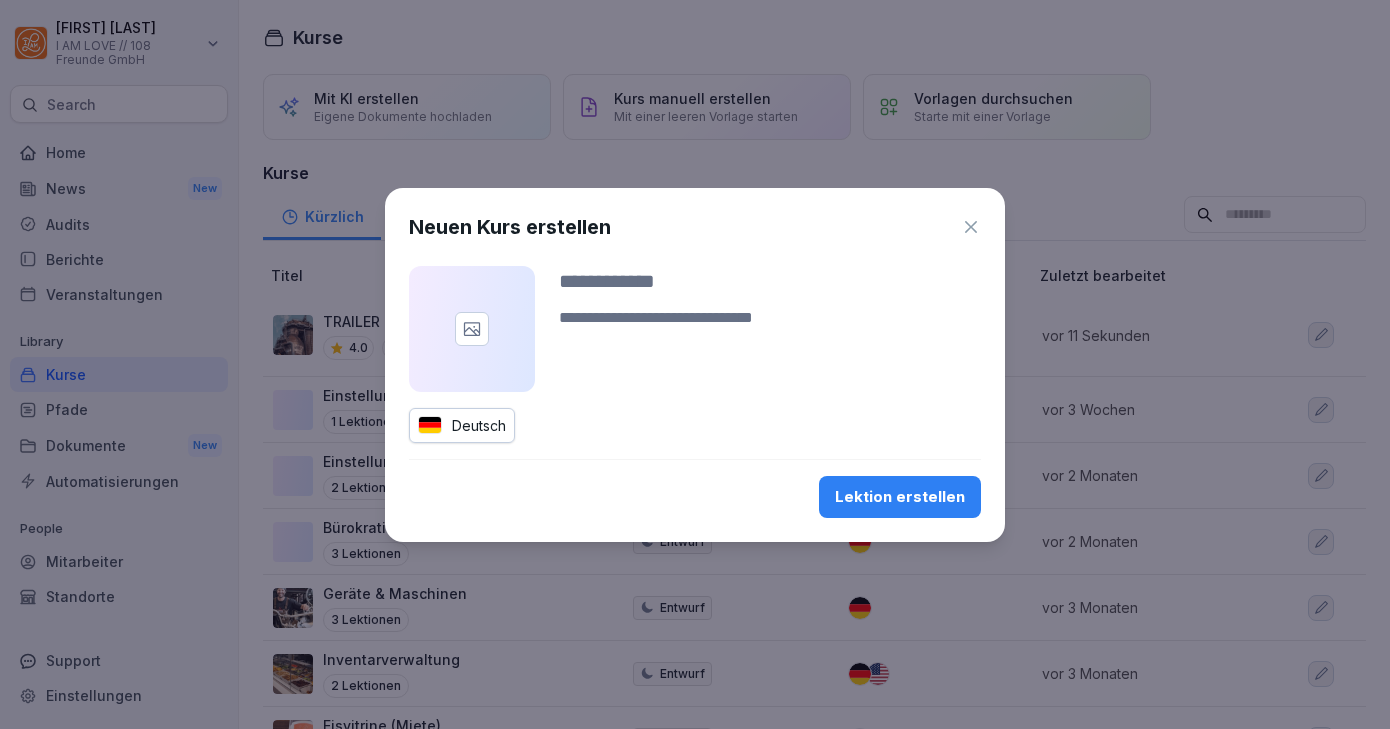 click at bounding box center (770, 281) 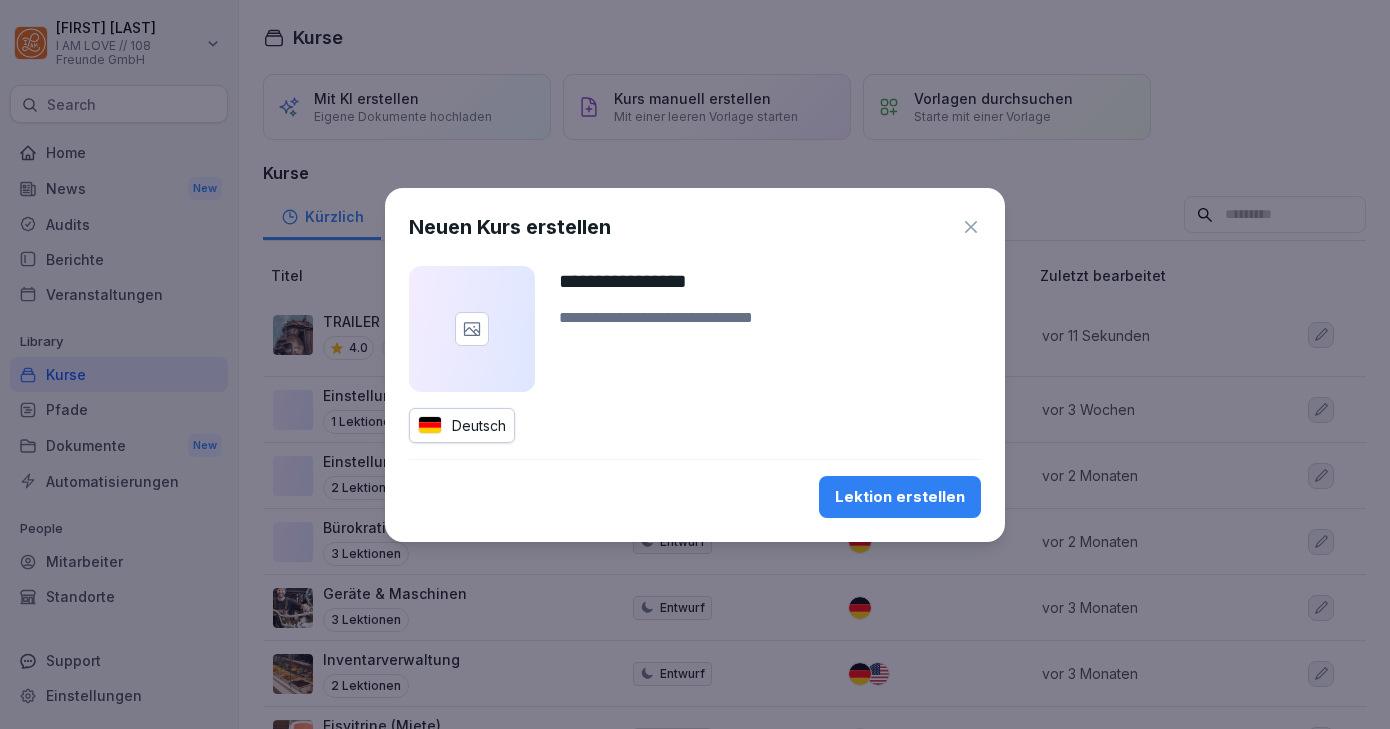 type on "**********" 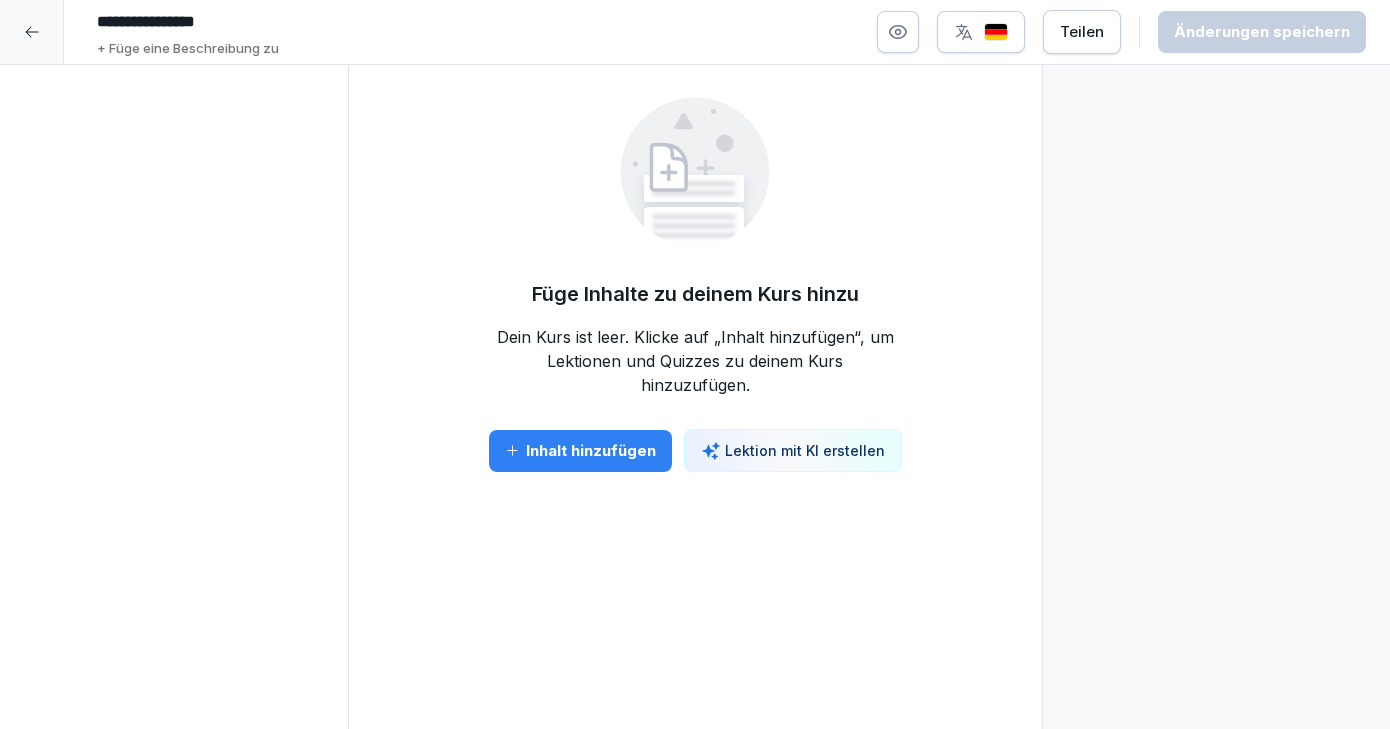 click at bounding box center [174, 397] 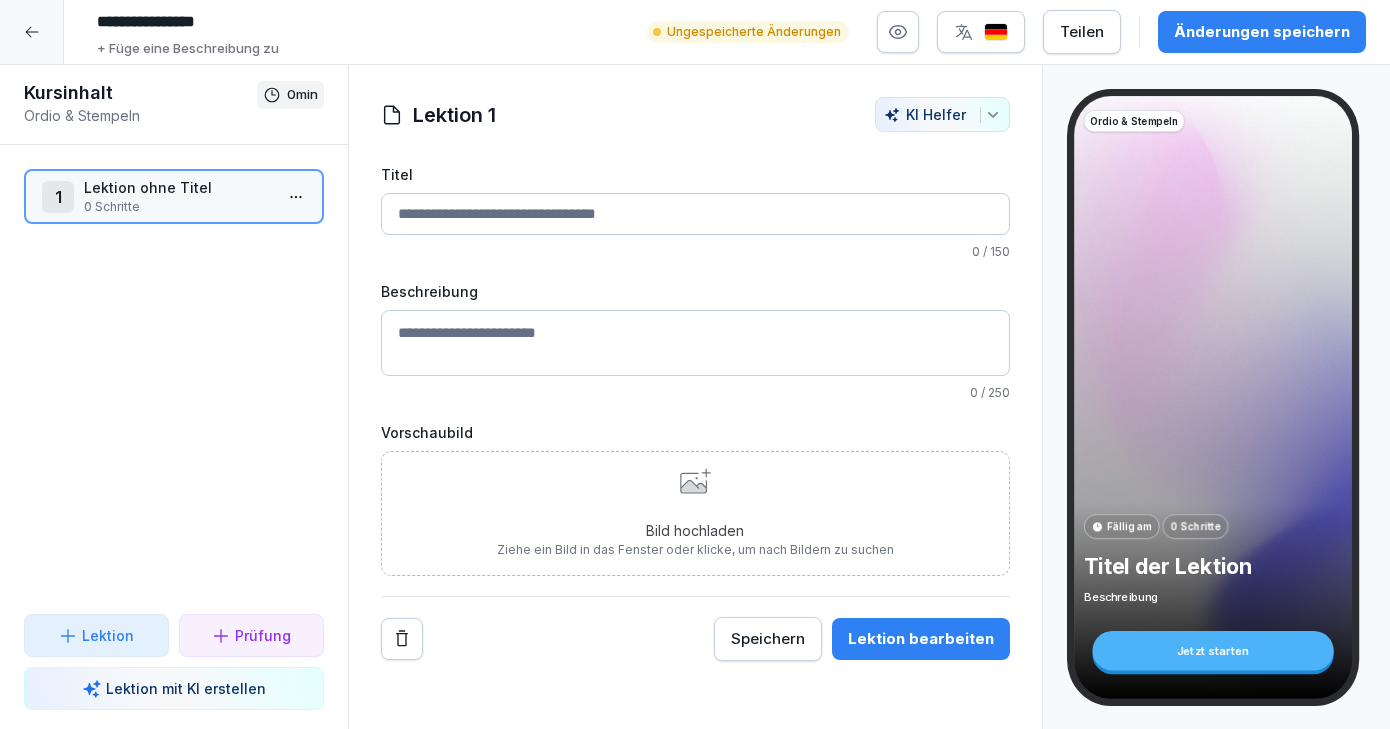 click on "**********" at bounding box center [695, 364] 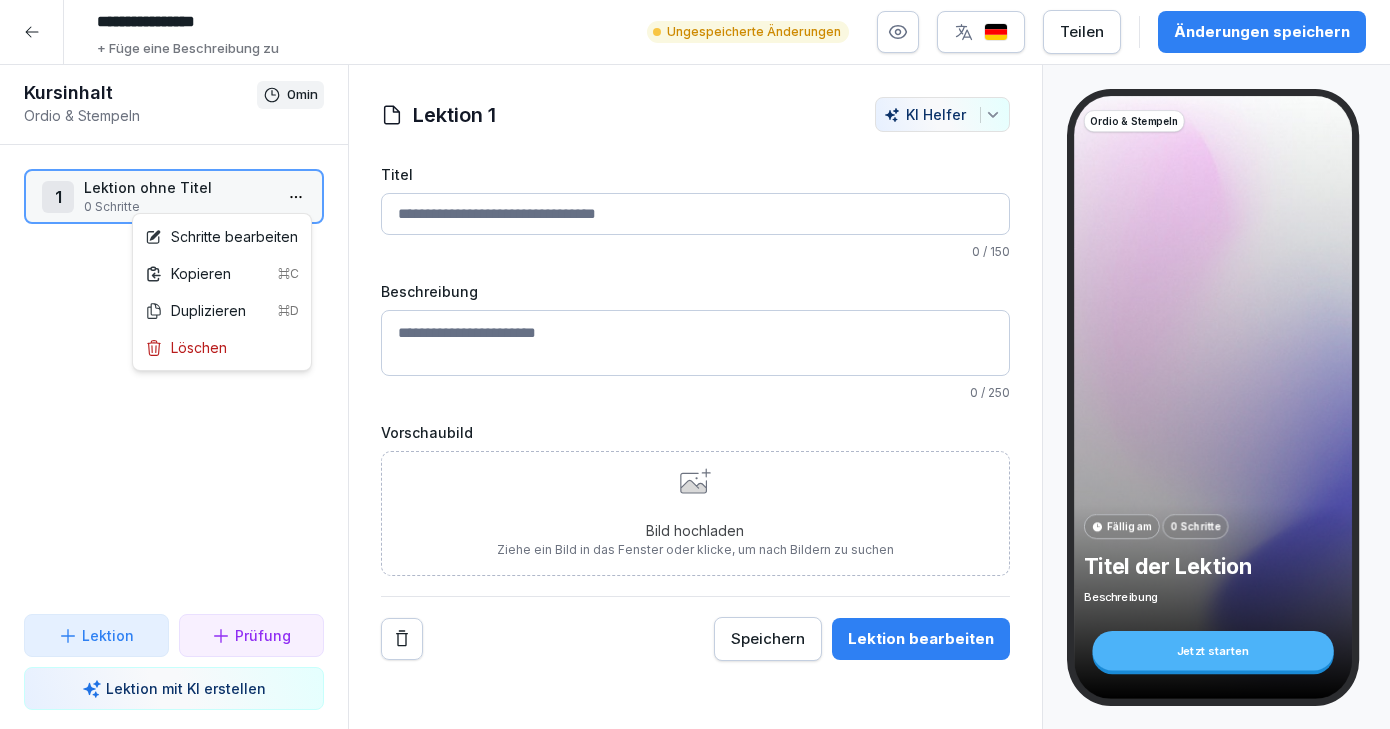 click on "**********" at bounding box center (695, 364) 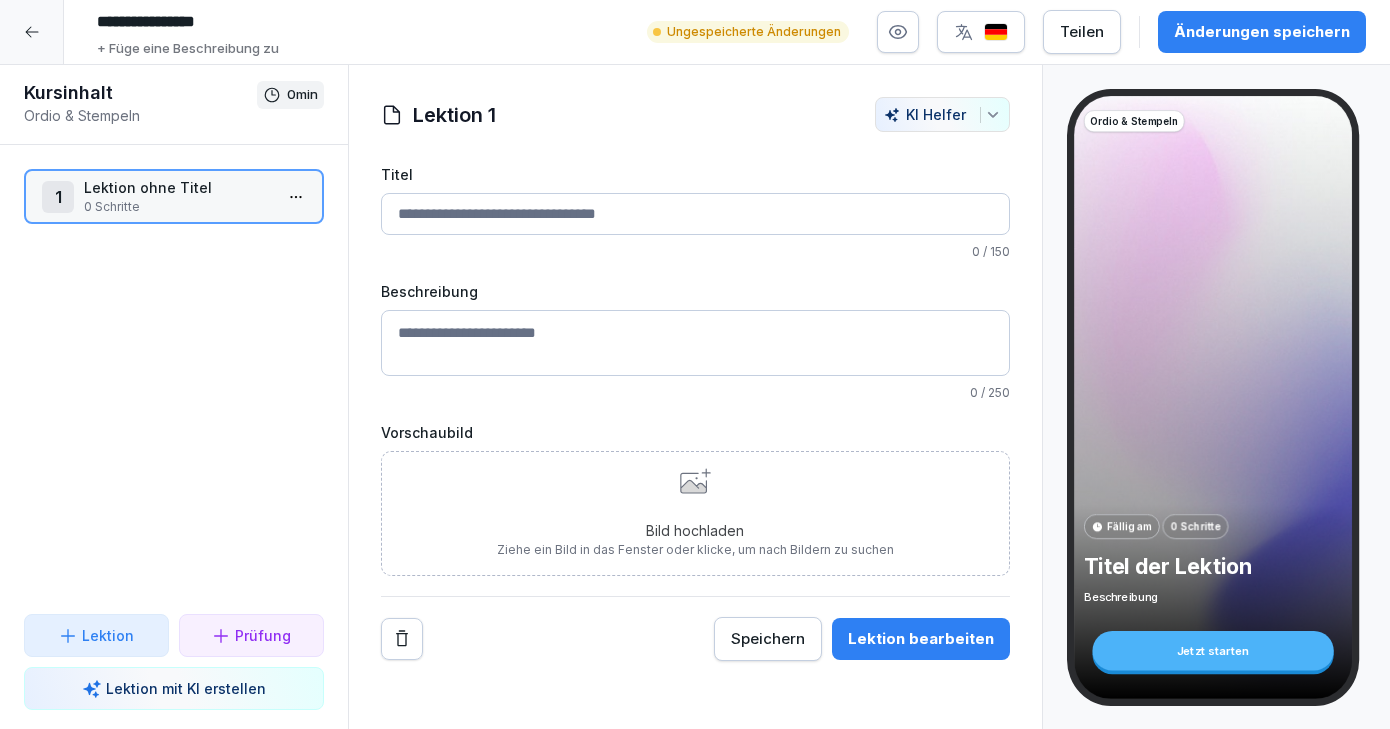 click on "1 Lektion ohne Titel 0 Schritte
To pick up a draggable item, press the space bar.
While dragging, use the arrow keys to move the item.
Press space again to drop the item in its new position, or press escape to cancel." at bounding box center (174, 379) 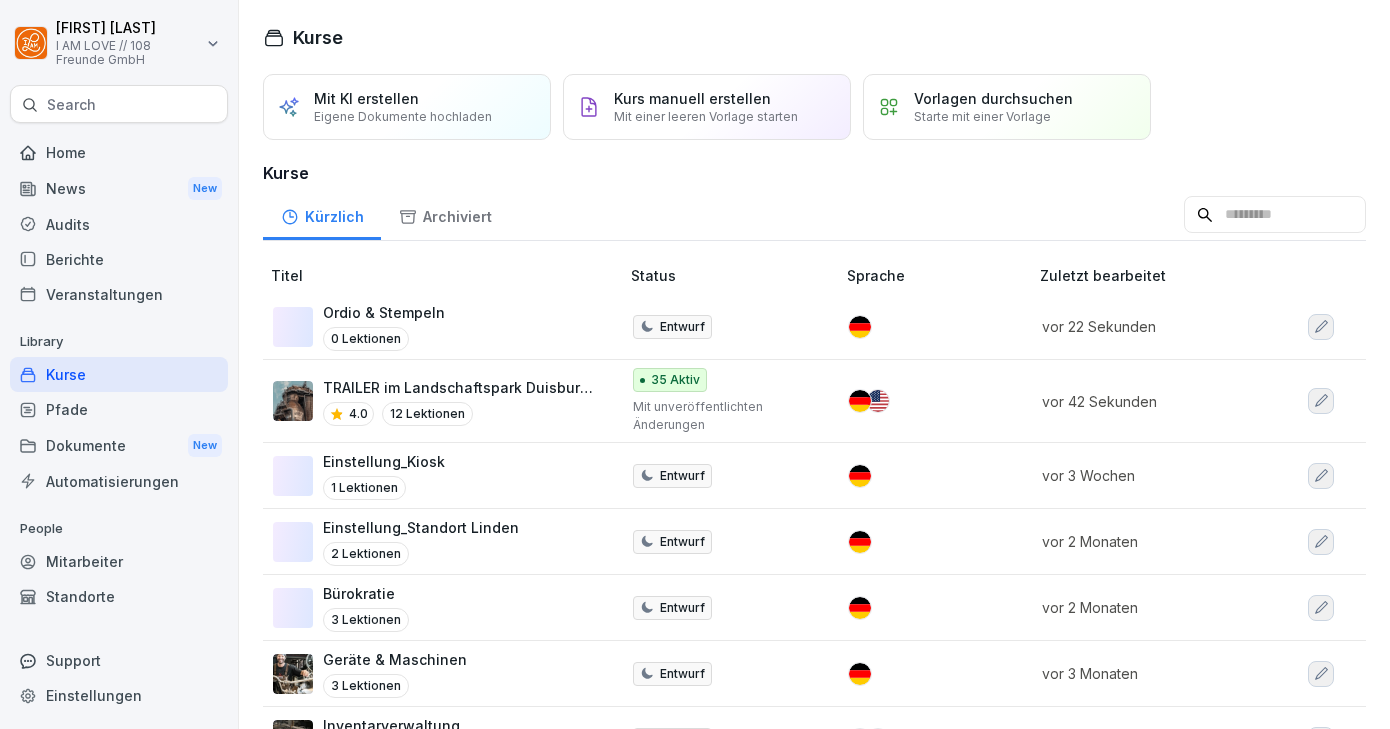 click on "4.0 12 Lektionen" at bounding box center [461, 414] 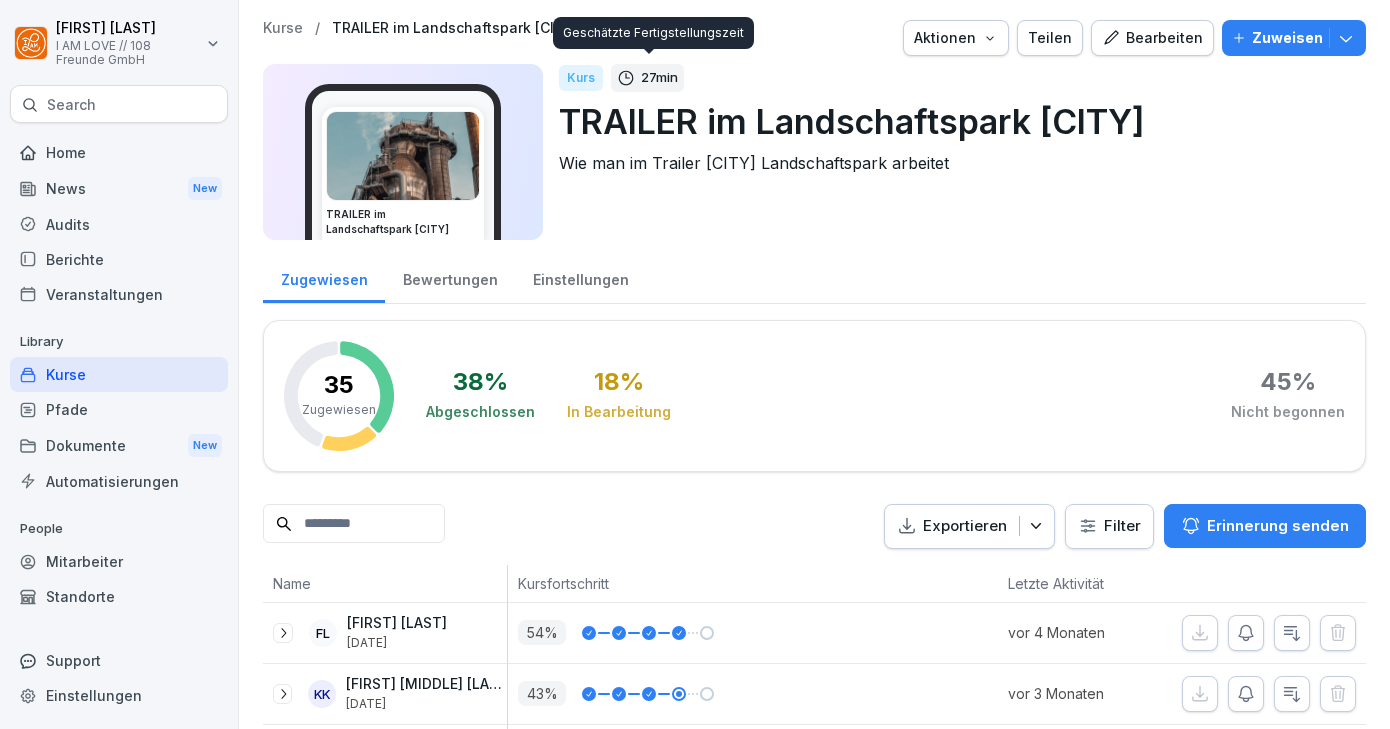 scroll, scrollTop: 0, scrollLeft: 0, axis: both 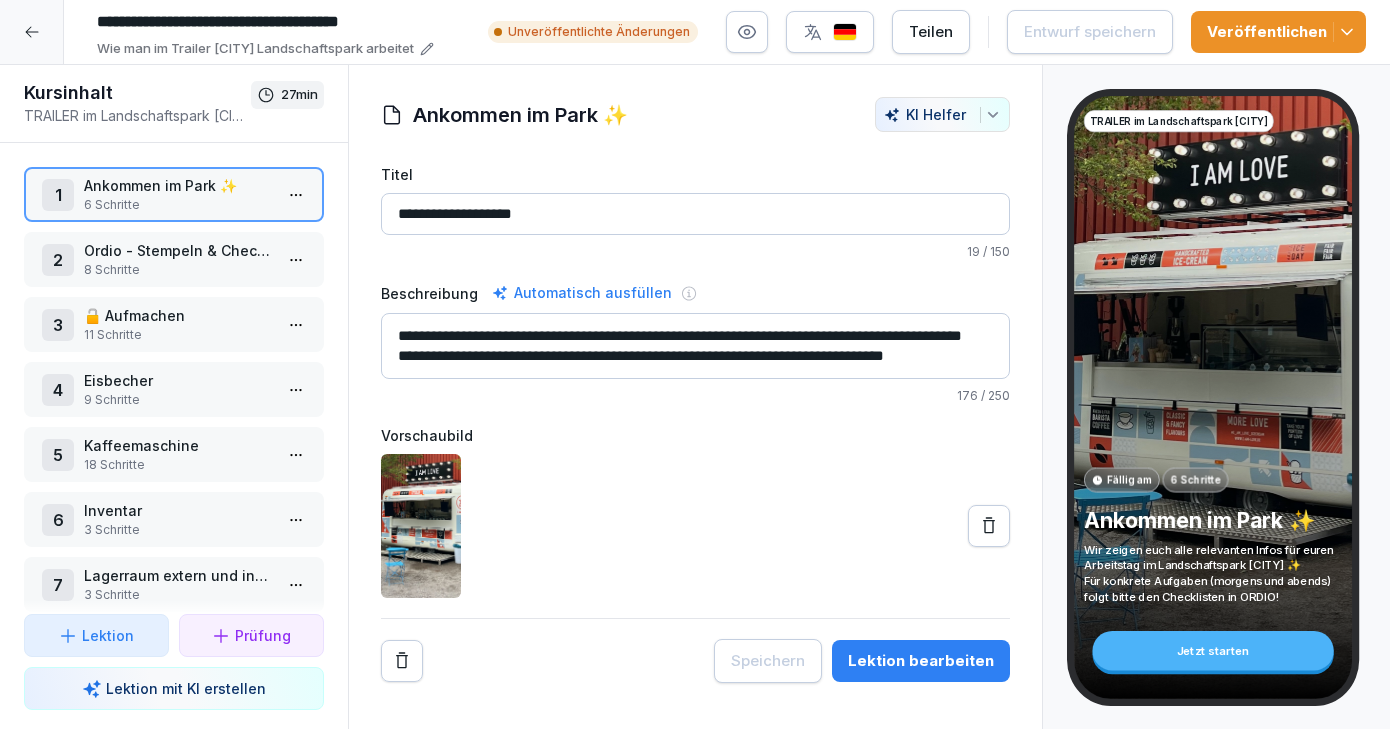 click on "**********" at bounding box center [695, 364] 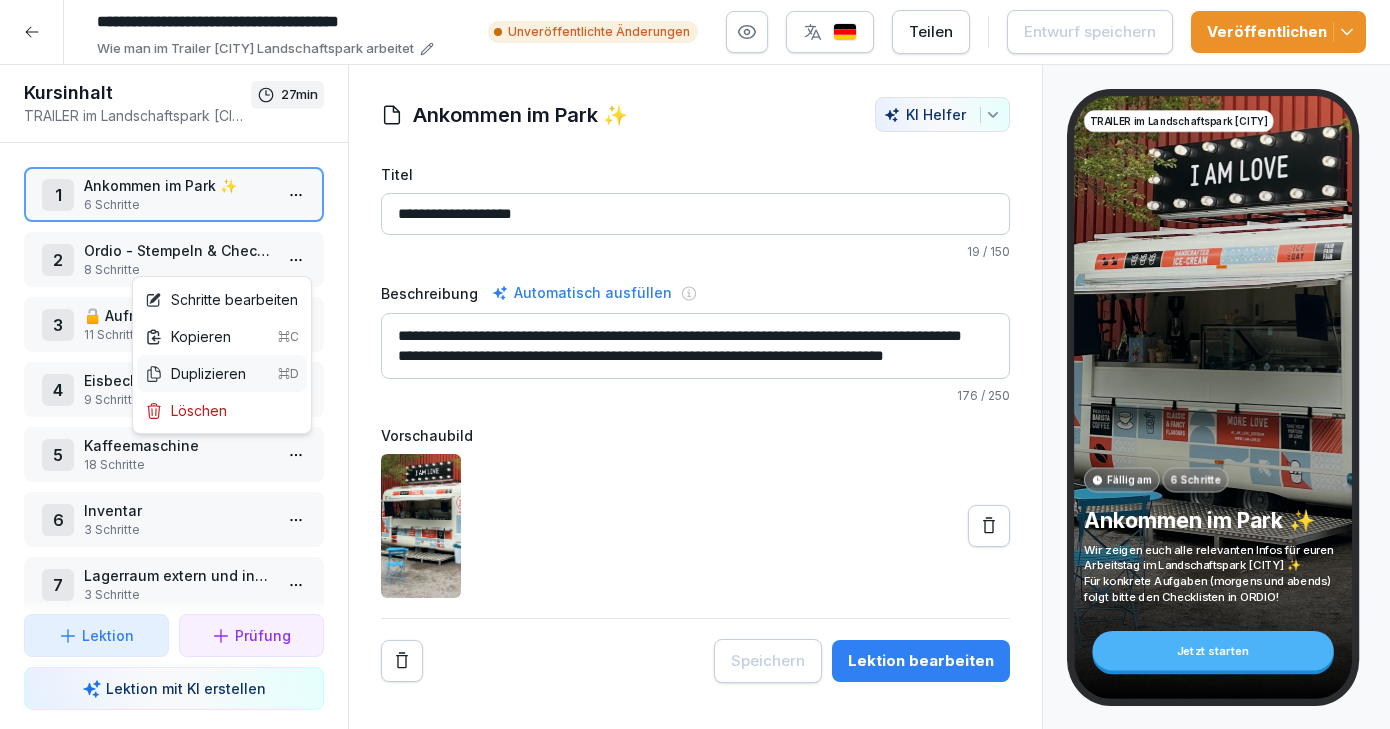 click on "Duplizieren ⌘D" at bounding box center [222, 373] 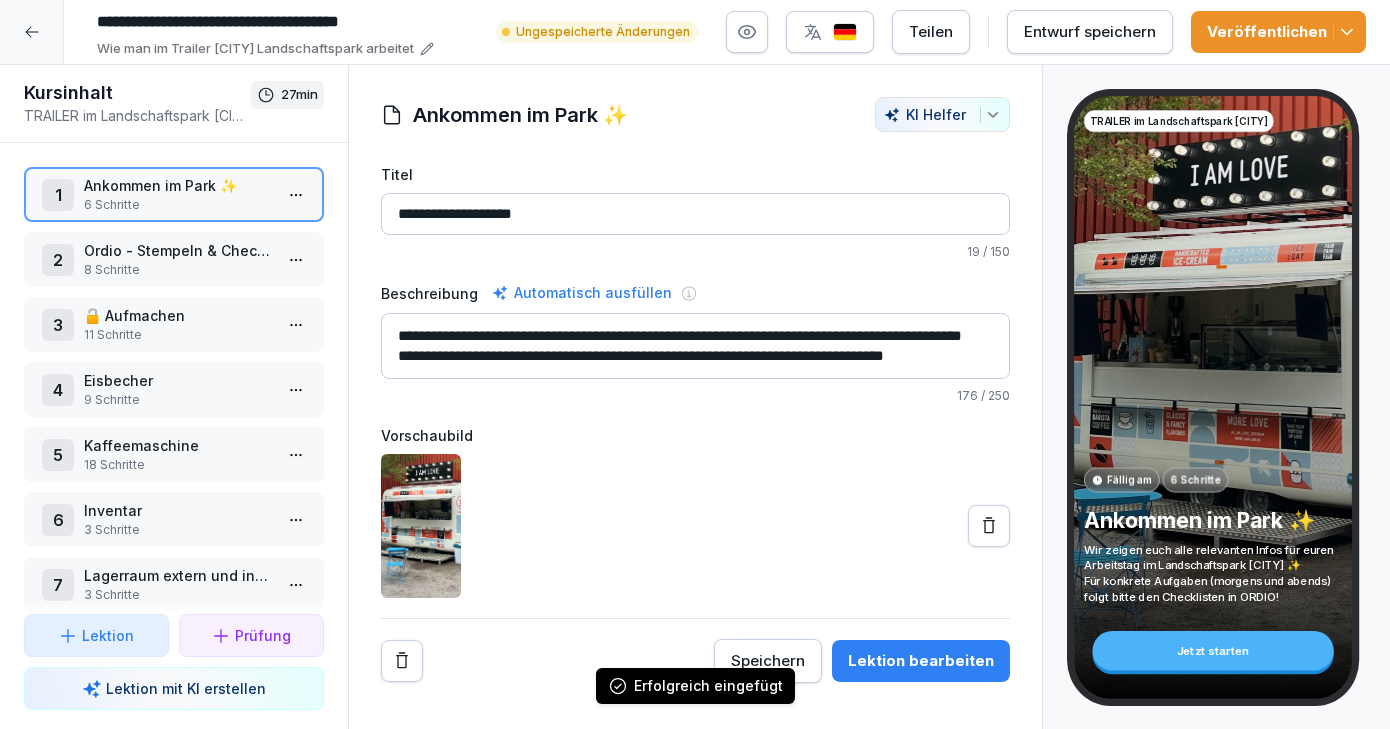 click at bounding box center [32, 32] 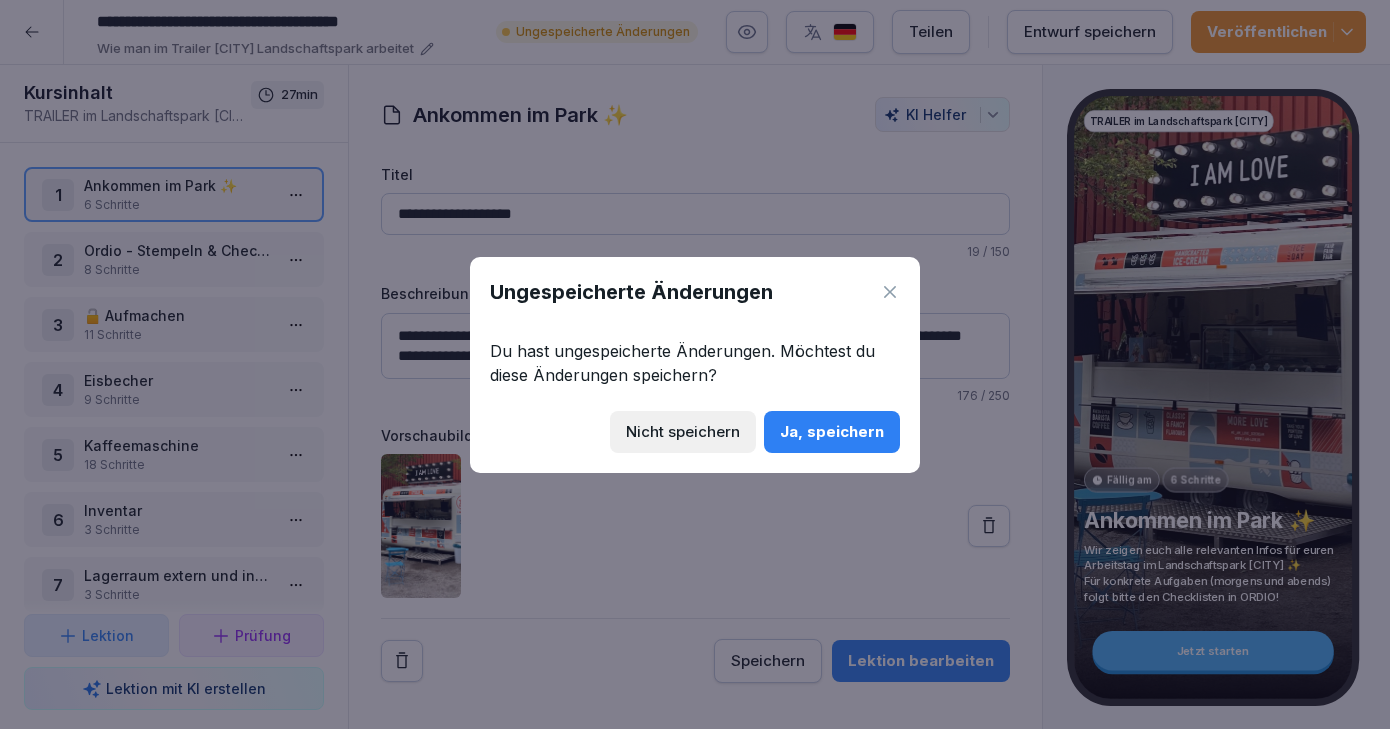 click on "Ja, speichern" at bounding box center [832, 432] 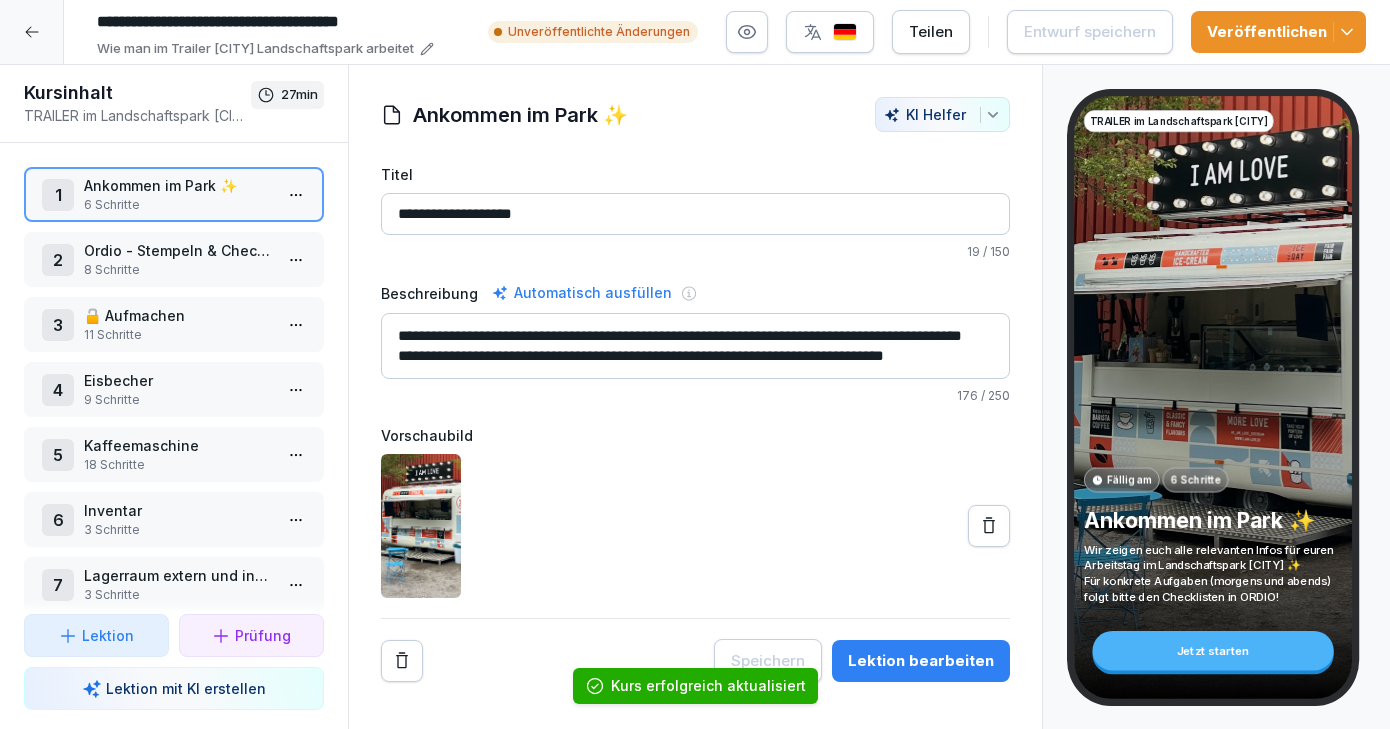 click at bounding box center (32, 32) 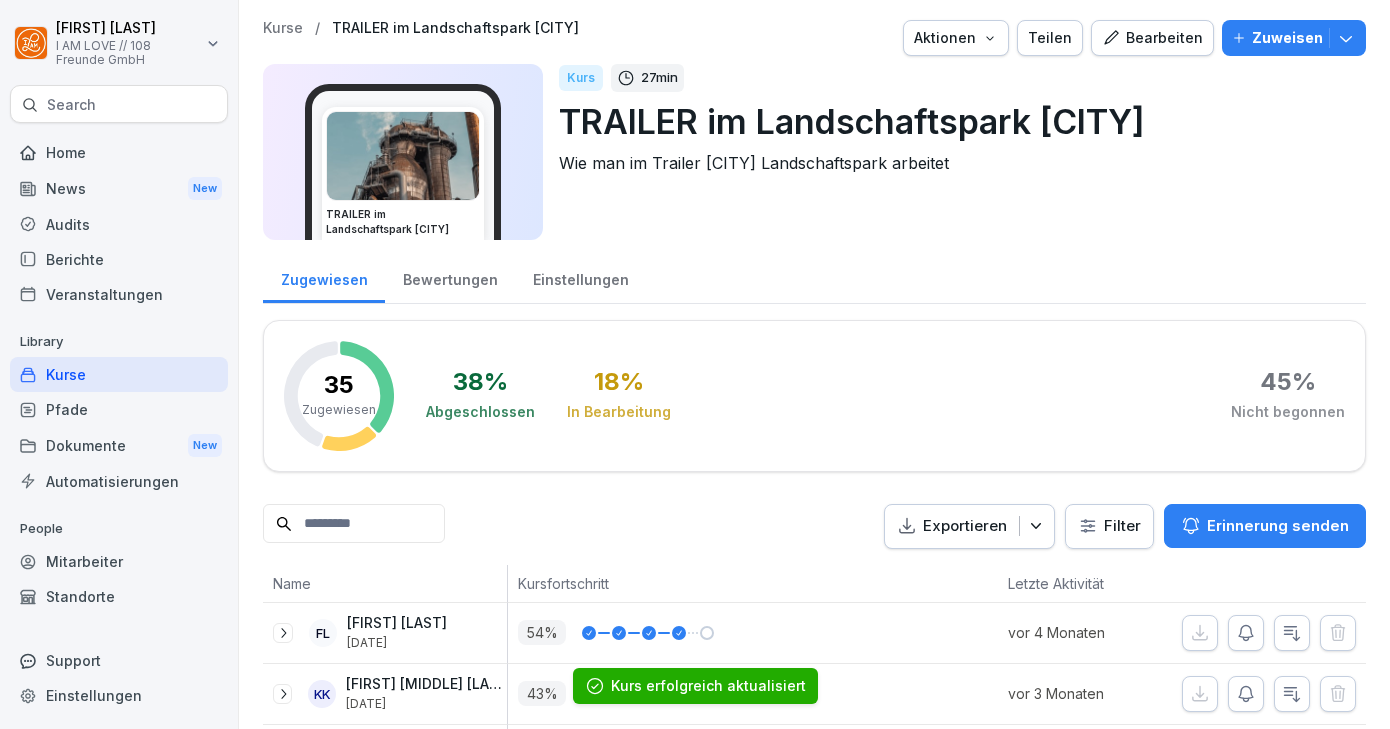 click on "Kurse" at bounding box center (119, 374) 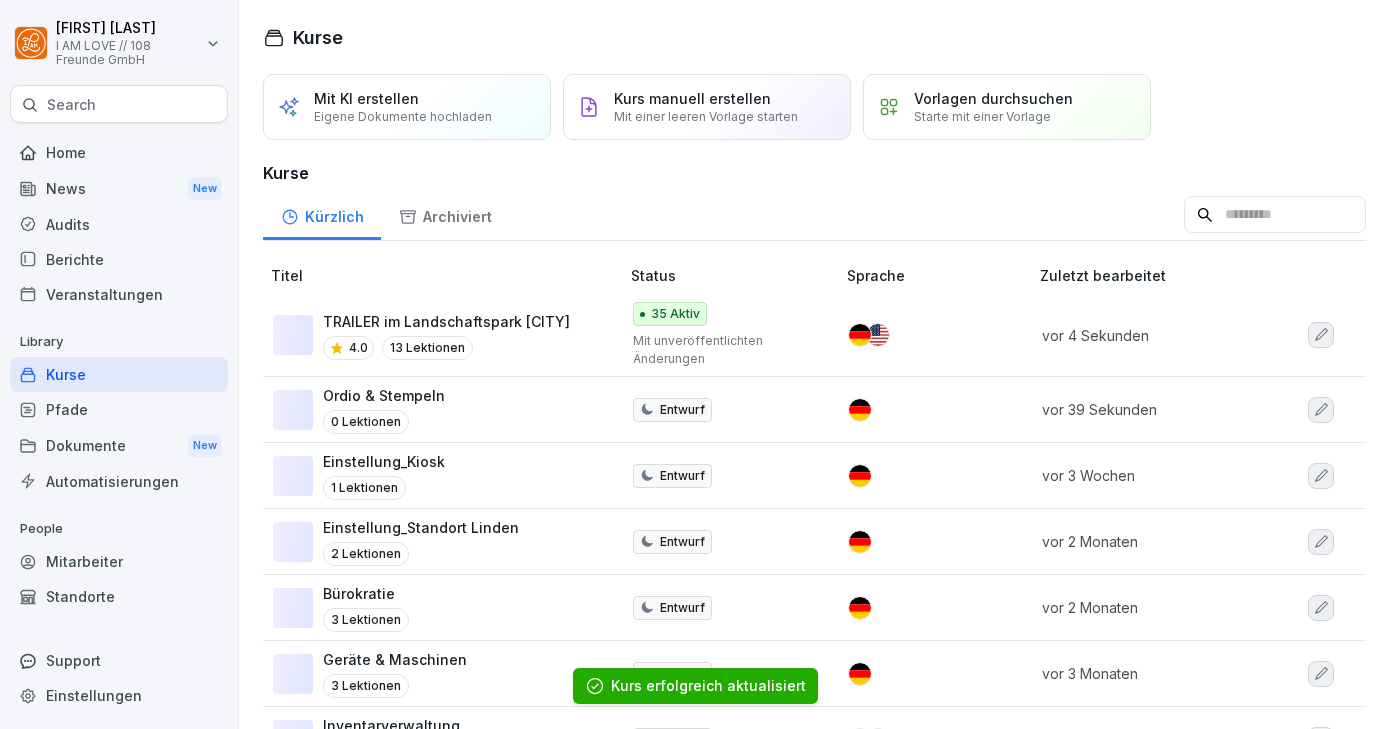 click on "Kurse" at bounding box center (119, 374) 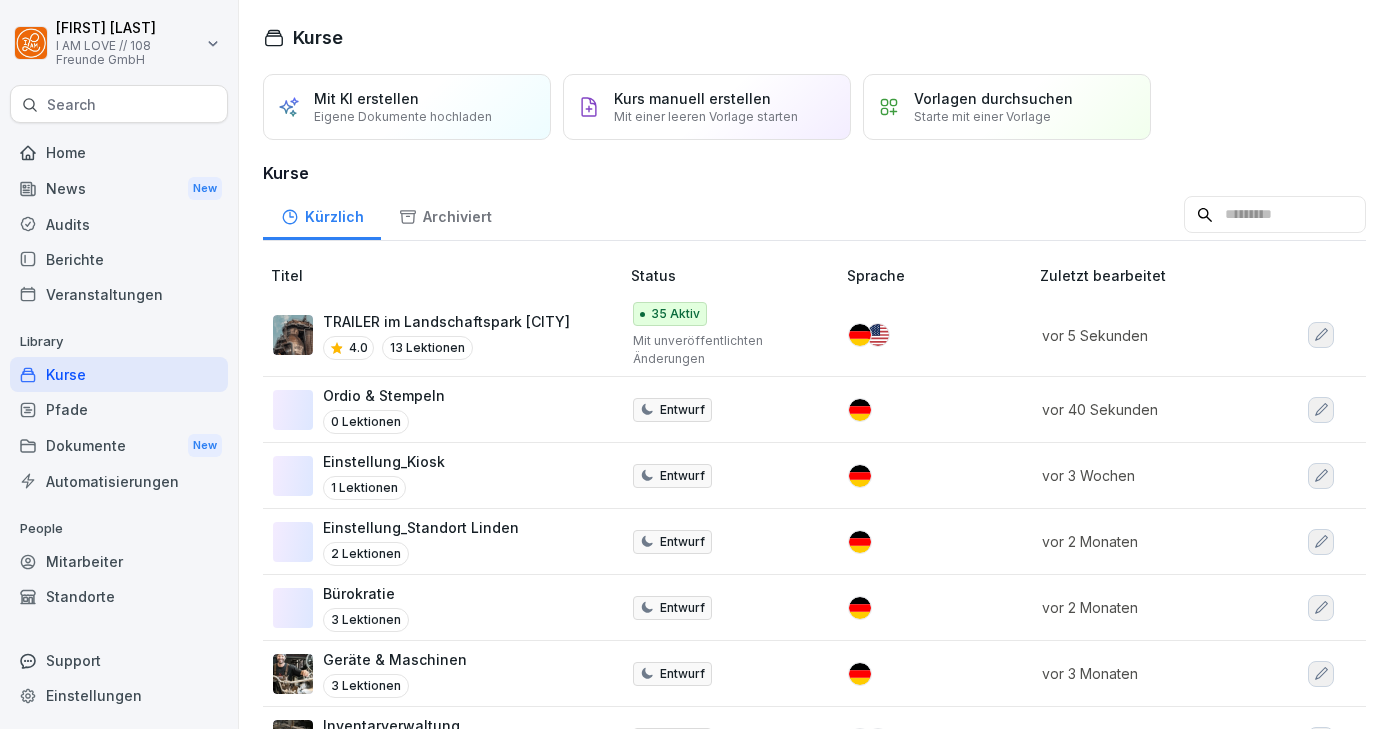 click on "Ordio & Stempeln 0 Lektionen" at bounding box center (436, 409) 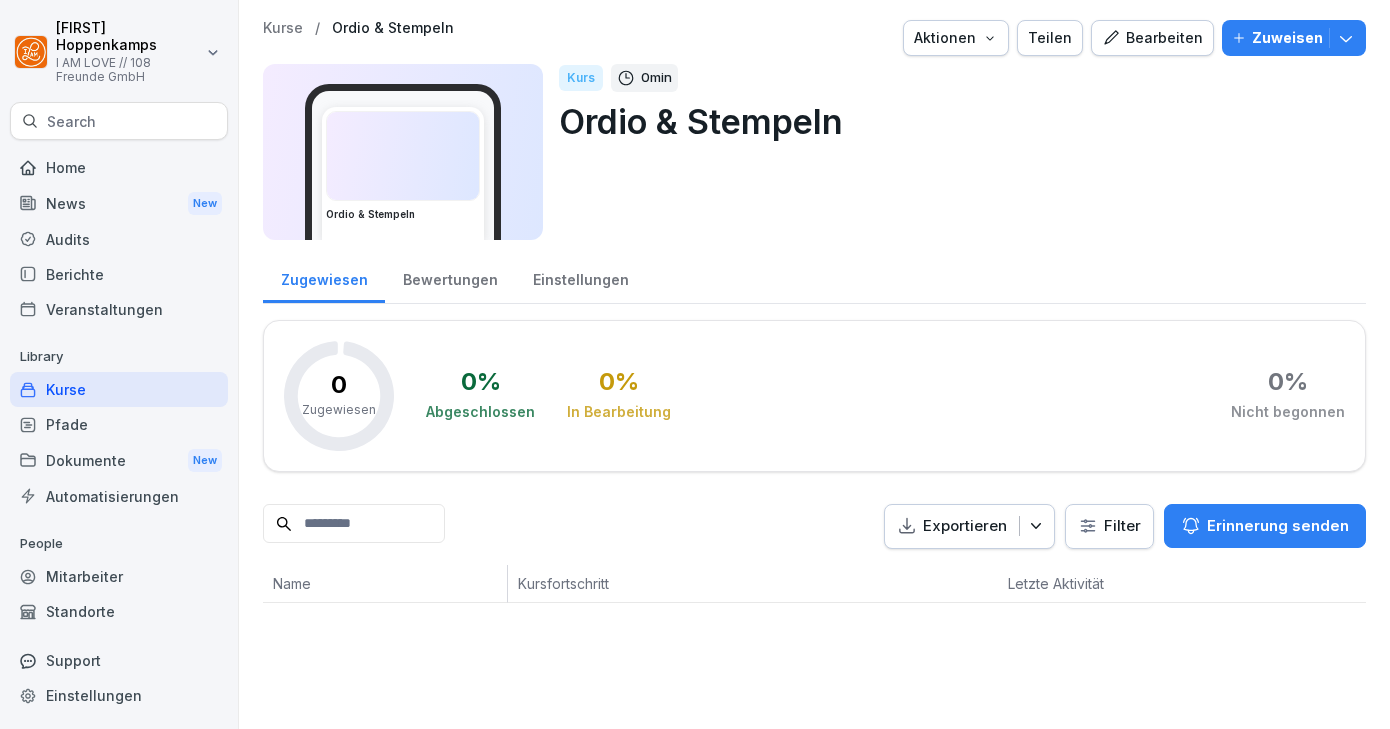scroll, scrollTop: 0, scrollLeft: 0, axis: both 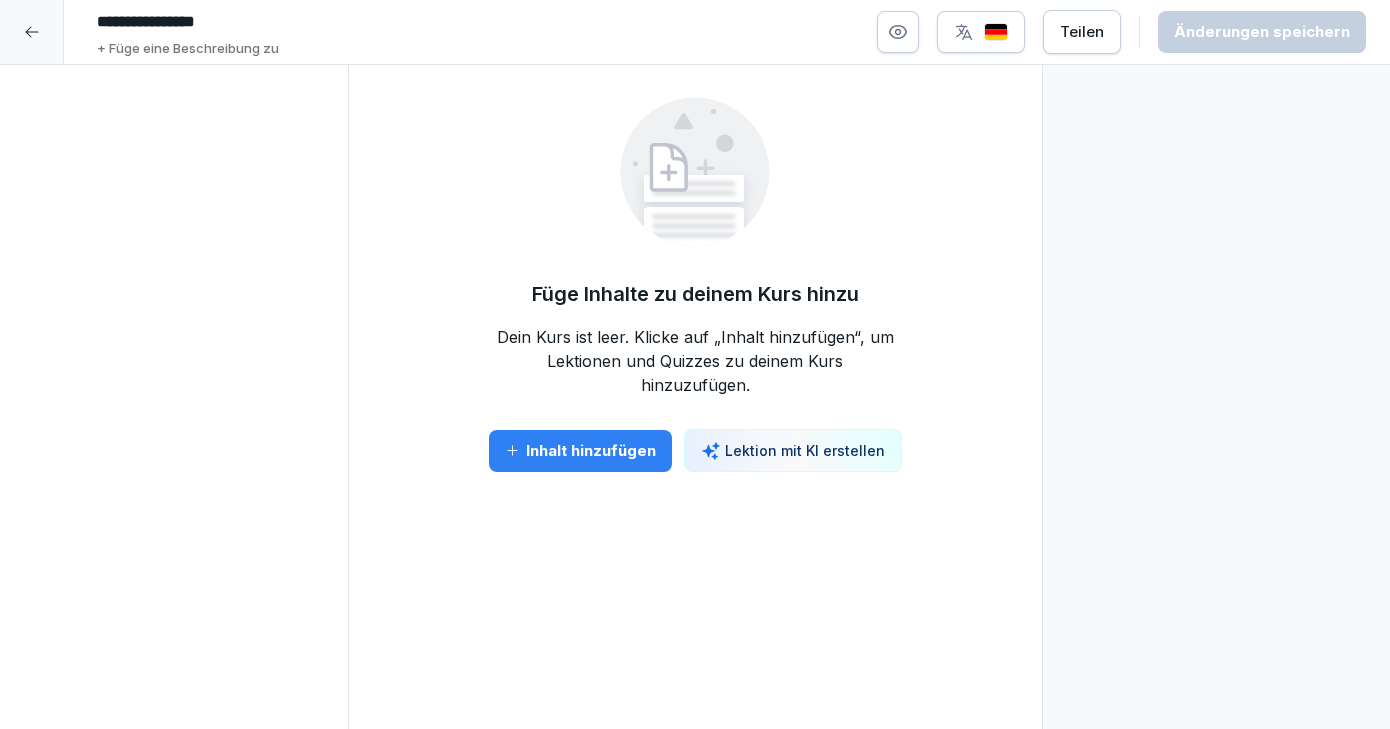 click on "Inhalt hinzufügen" at bounding box center (580, 451) 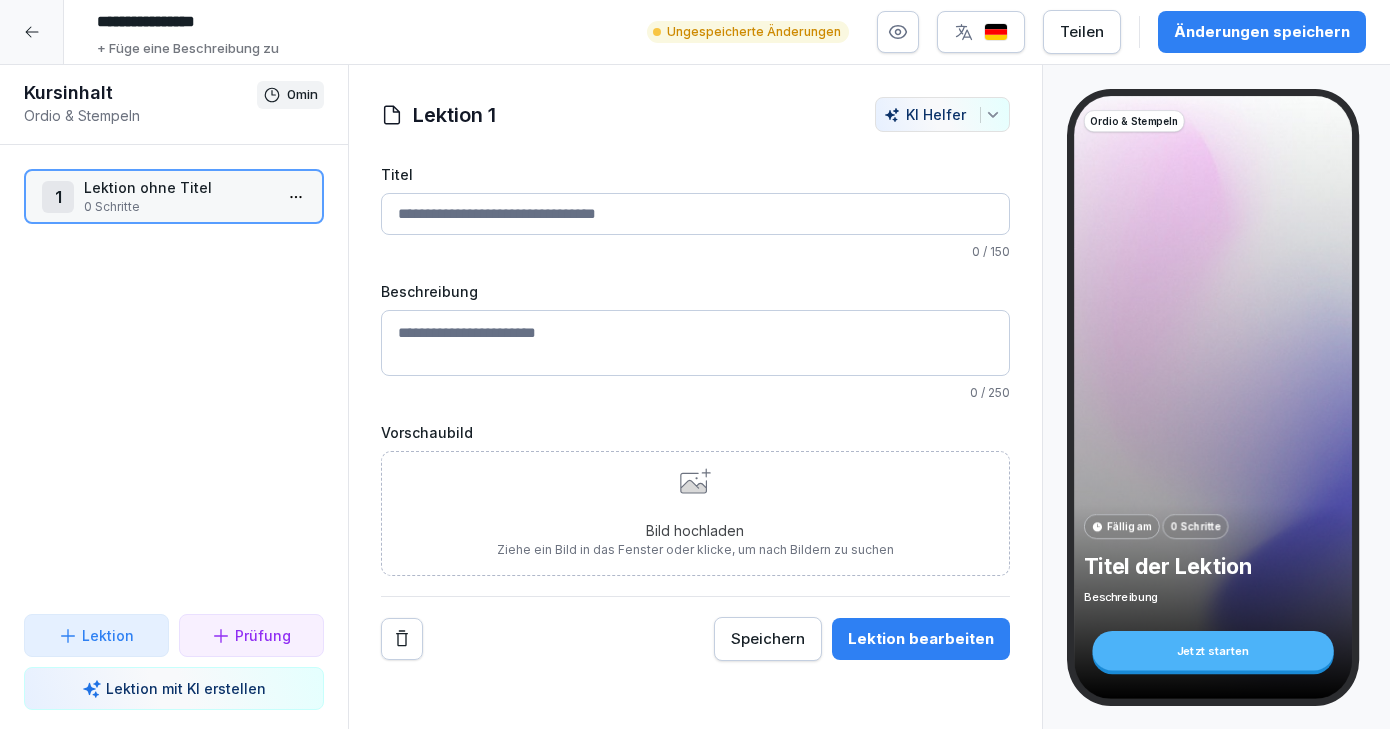 click on "**********" at bounding box center (695, 364) 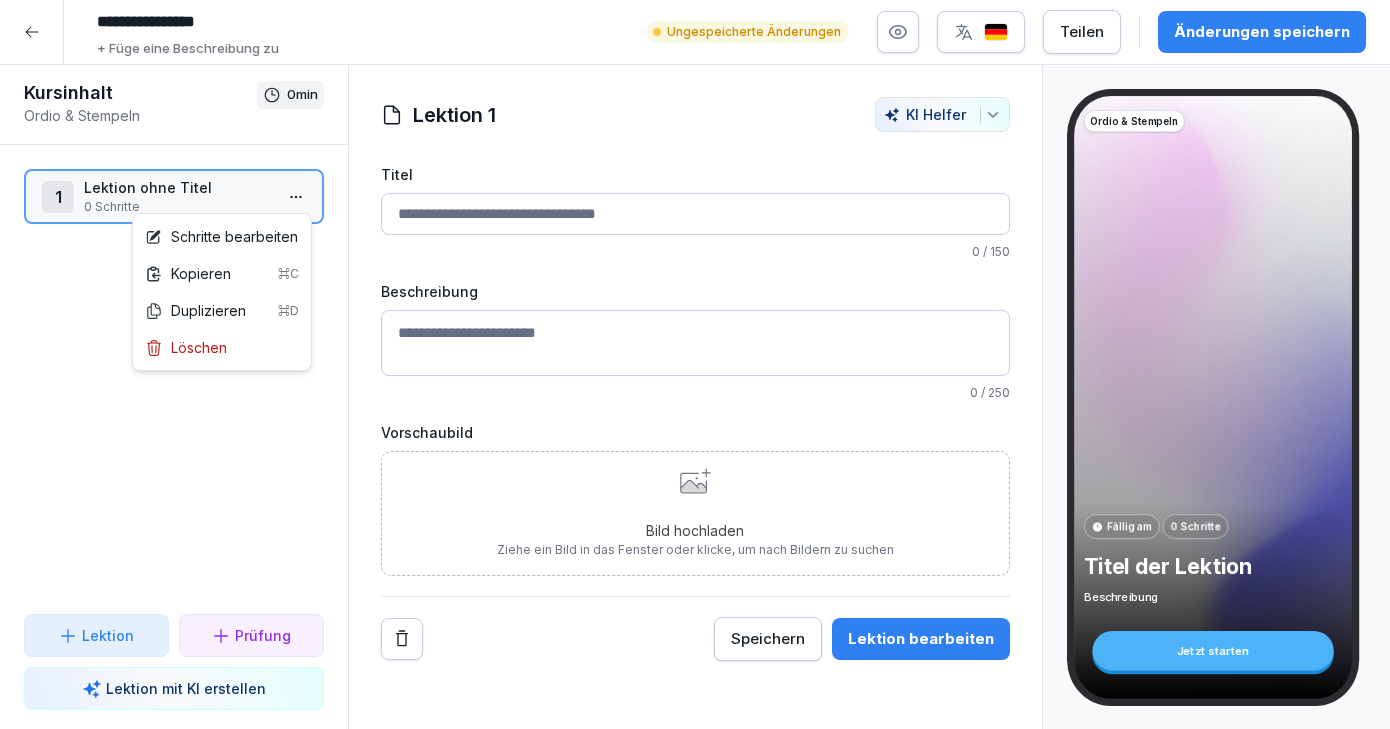 click on "**********" at bounding box center (695, 364) 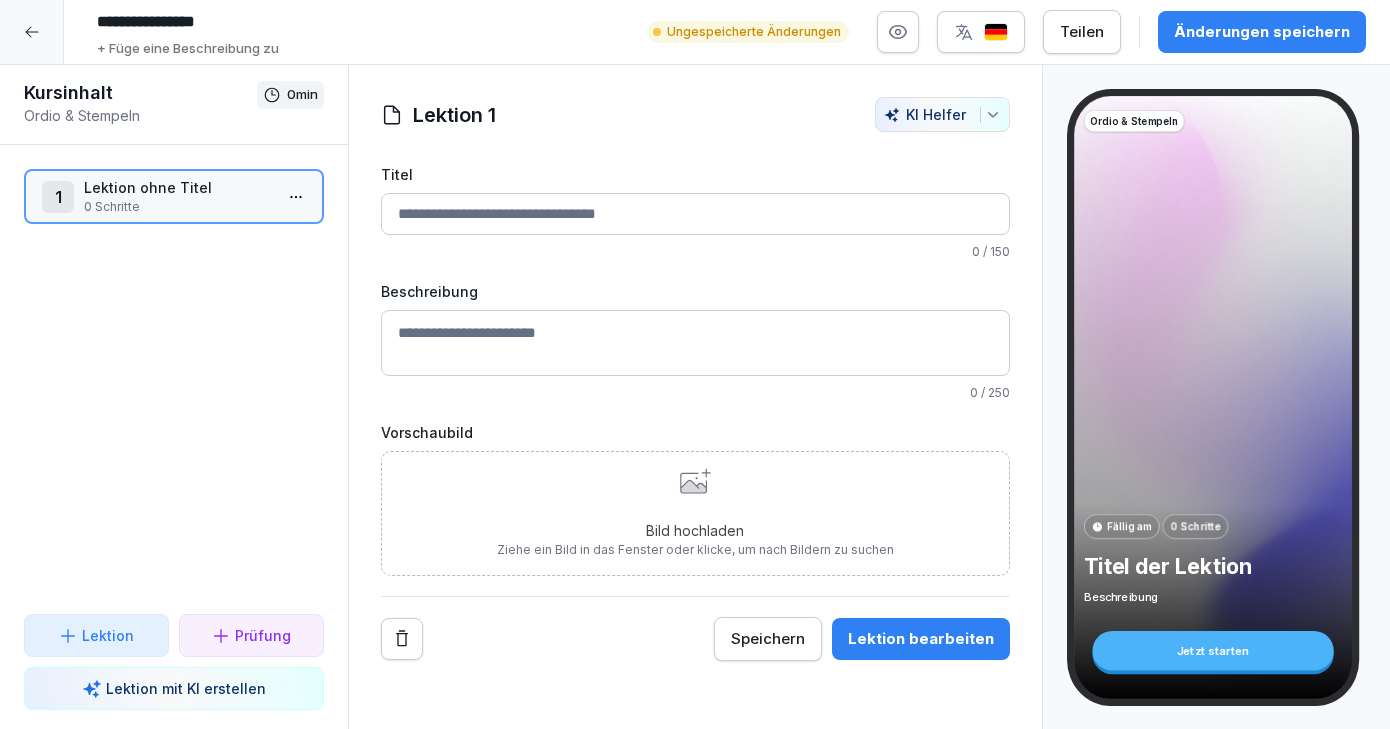 type 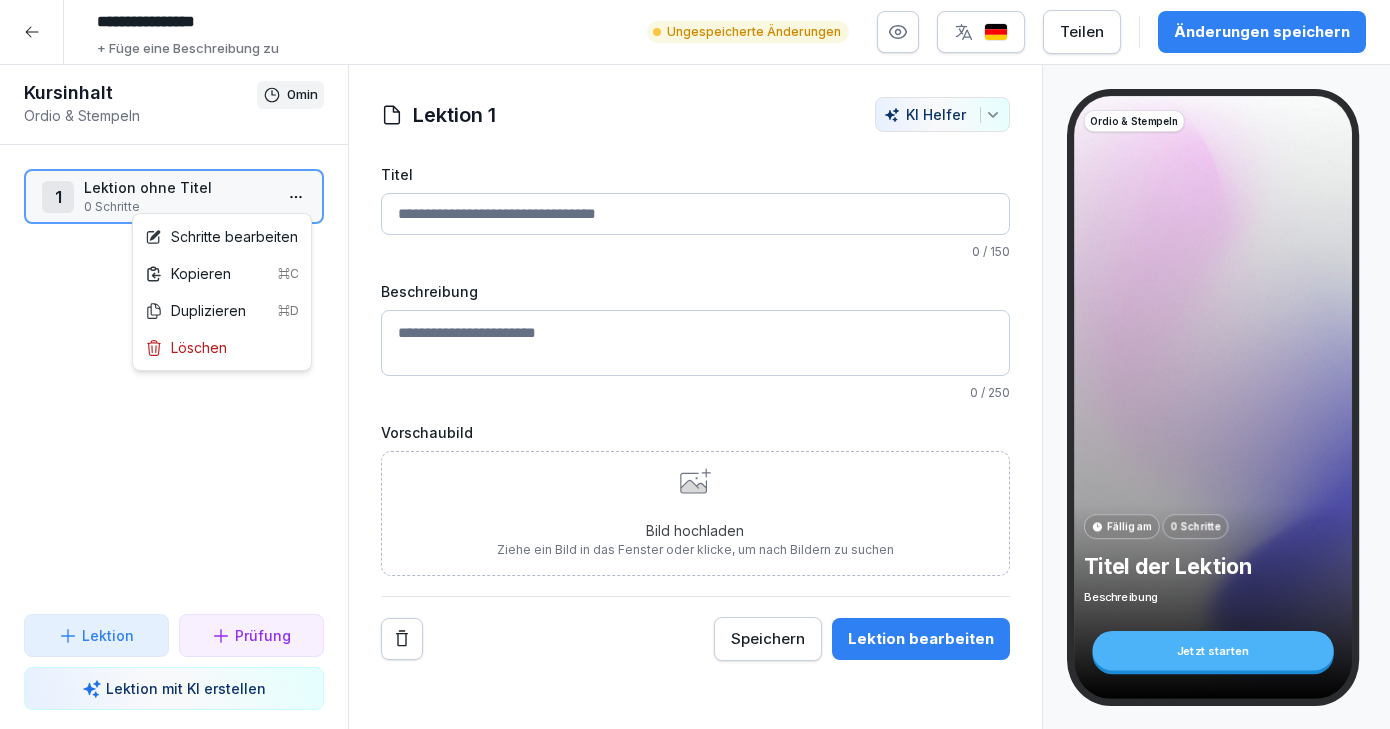 click on "**********" at bounding box center [695, 364] 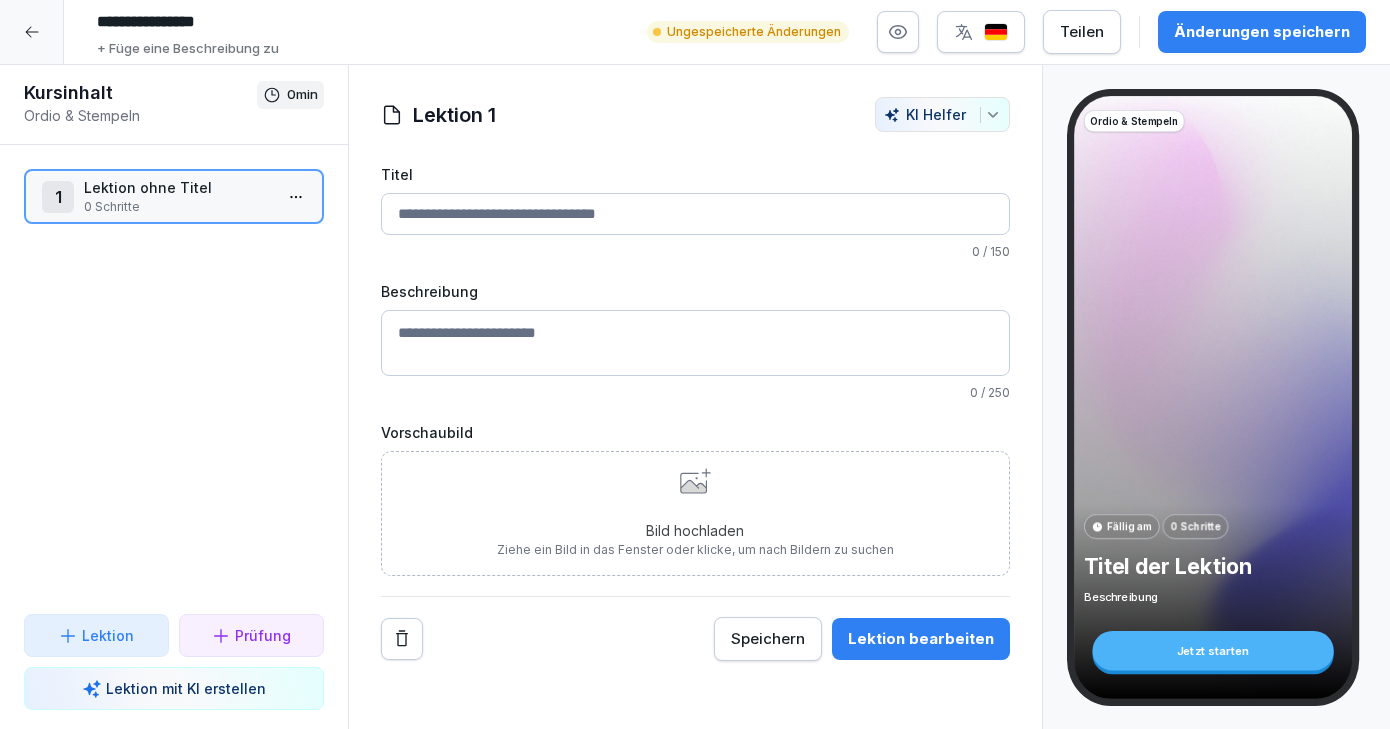 click at bounding box center (32, 32) 